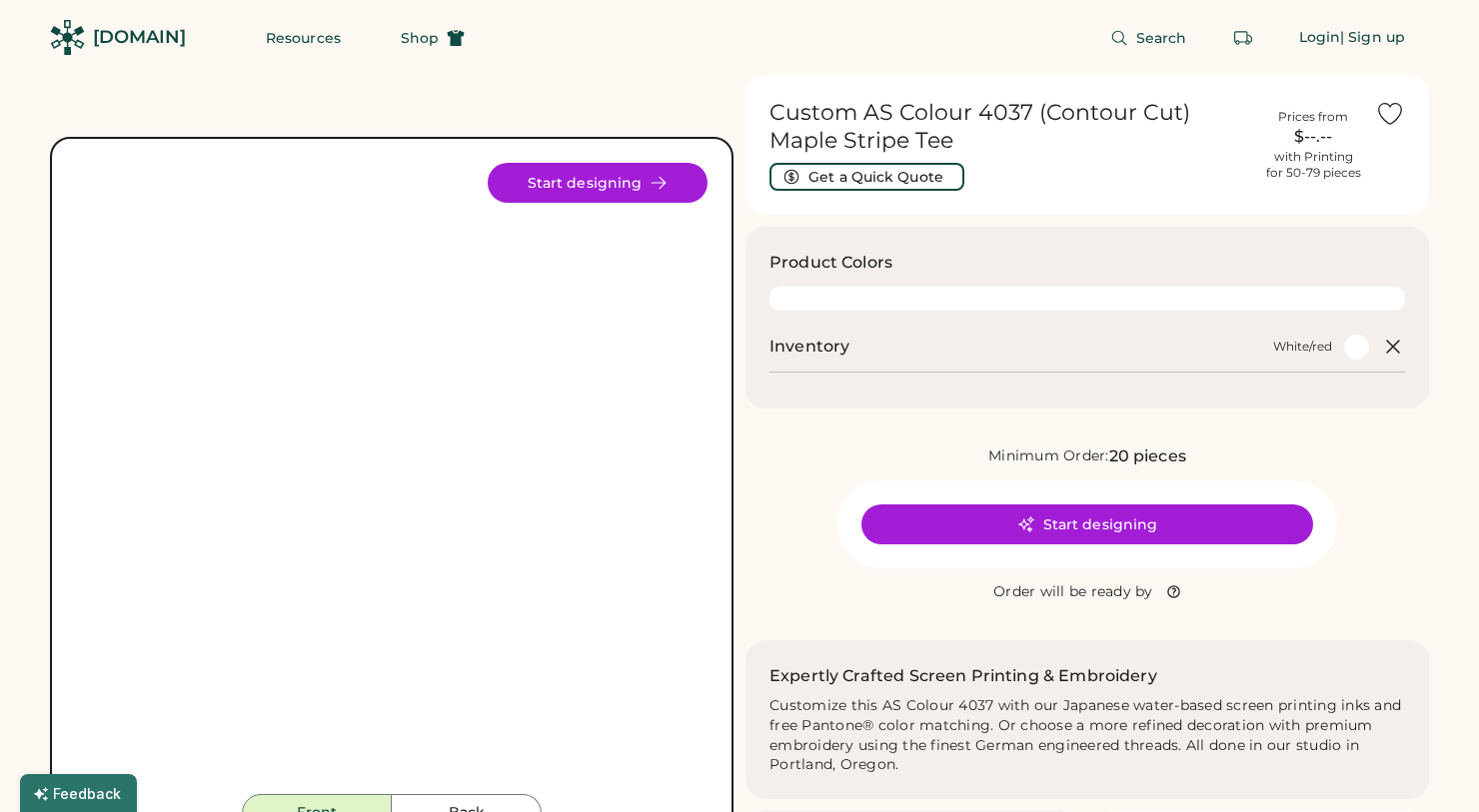 scroll, scrollTop: 0, scrollLeft: 0, axis: both 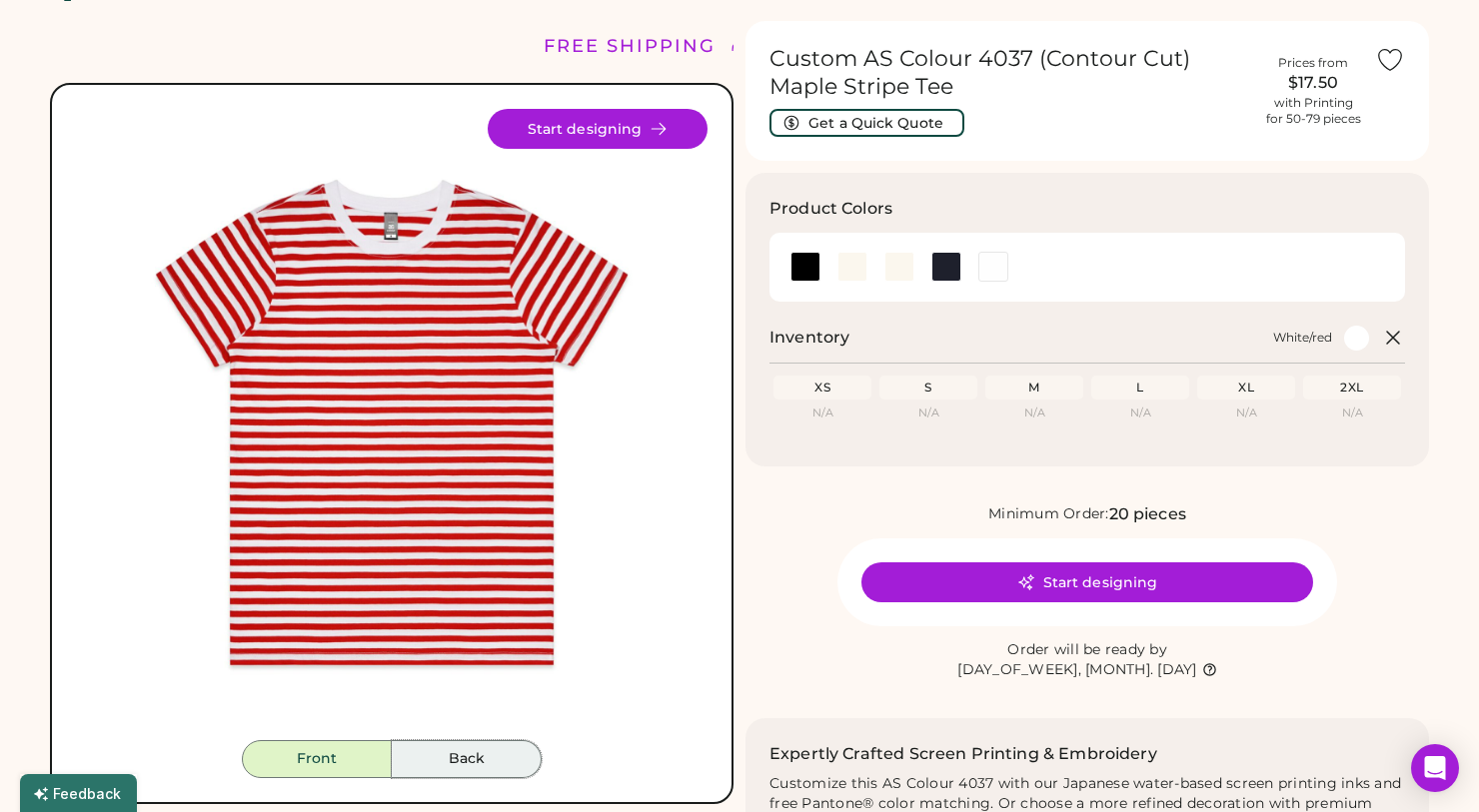 click on "Back" at bounding box center (467, 759) 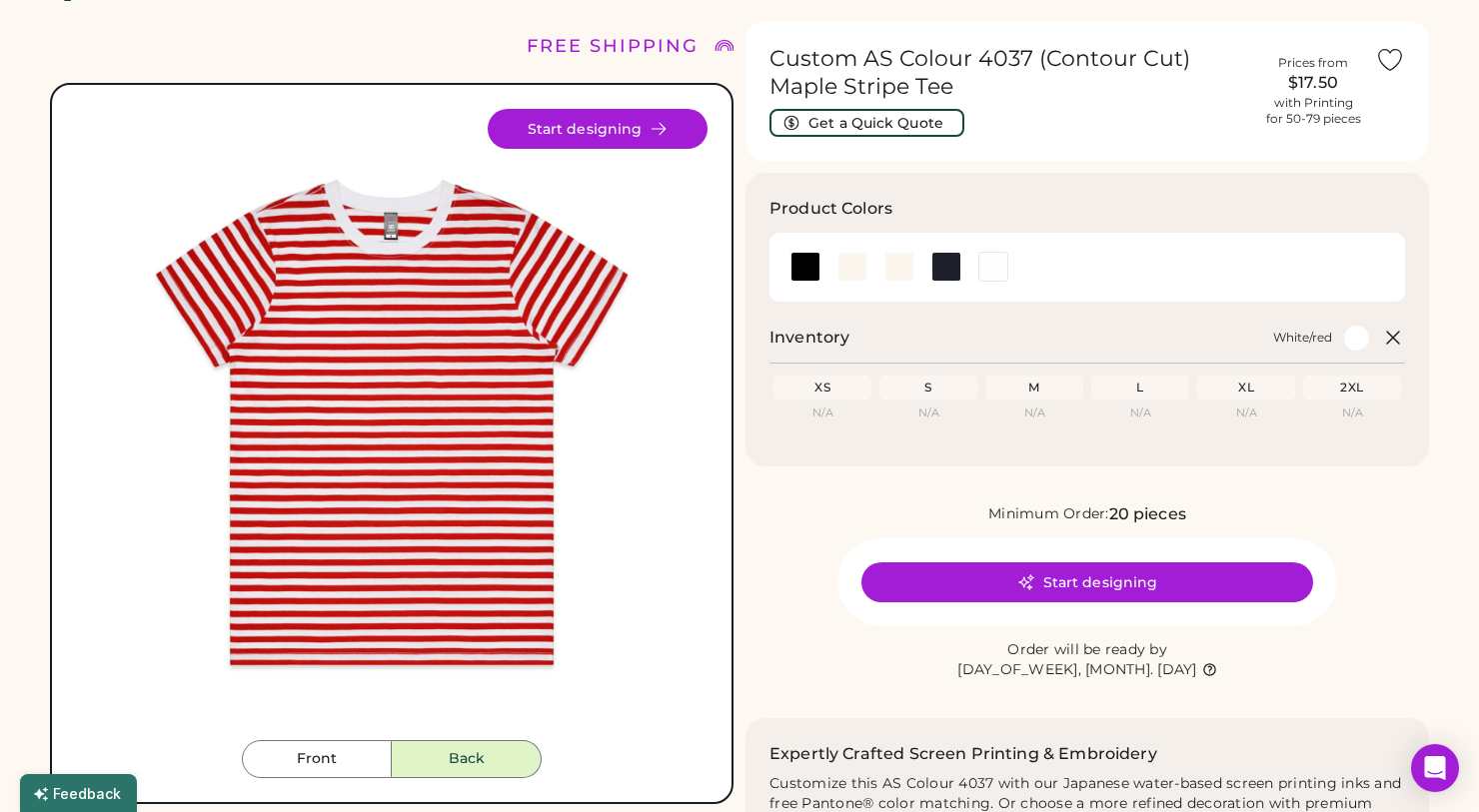 click on "Back" at bounding box center [467, 759] 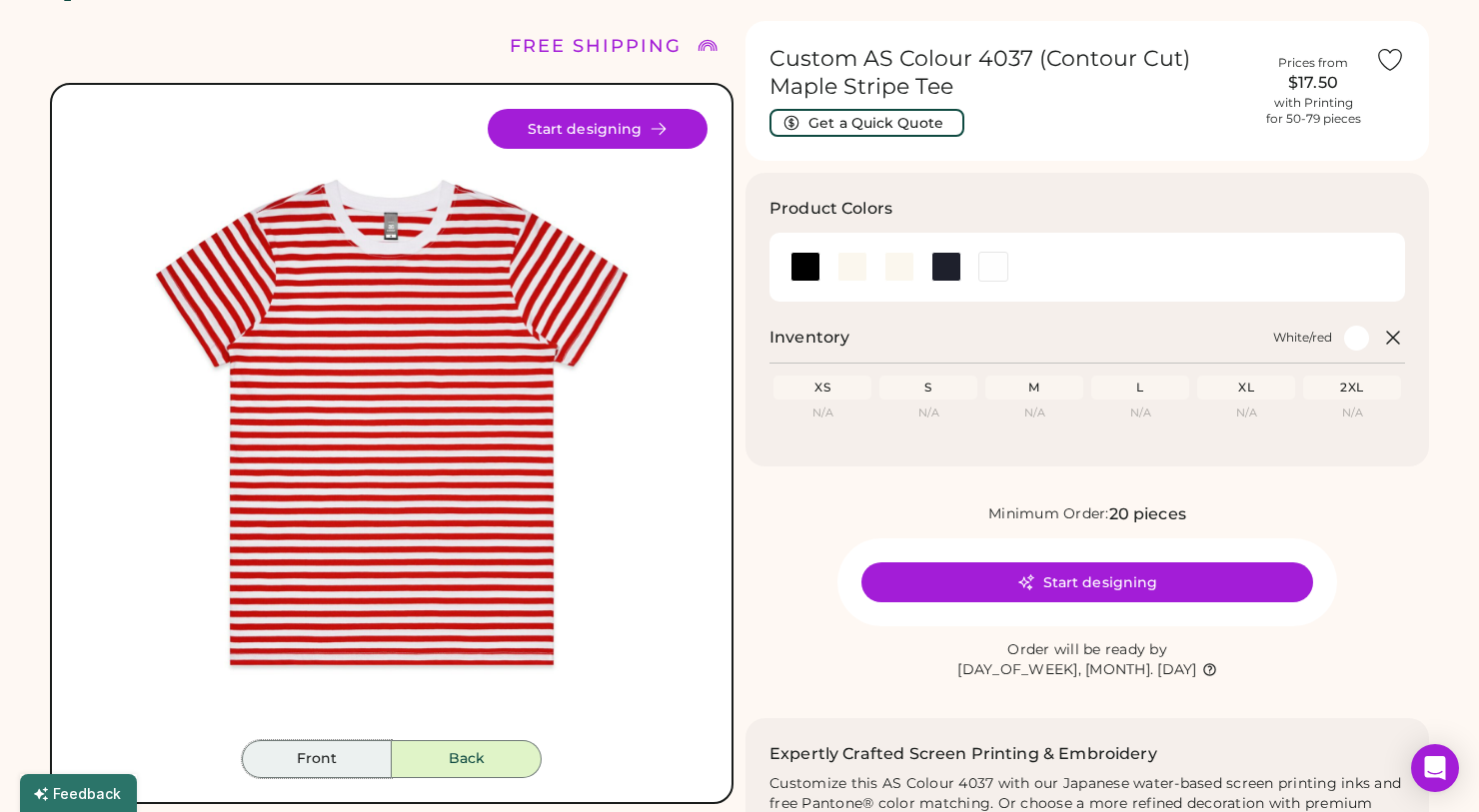 click on "Front" at bounding box center [317, 759] 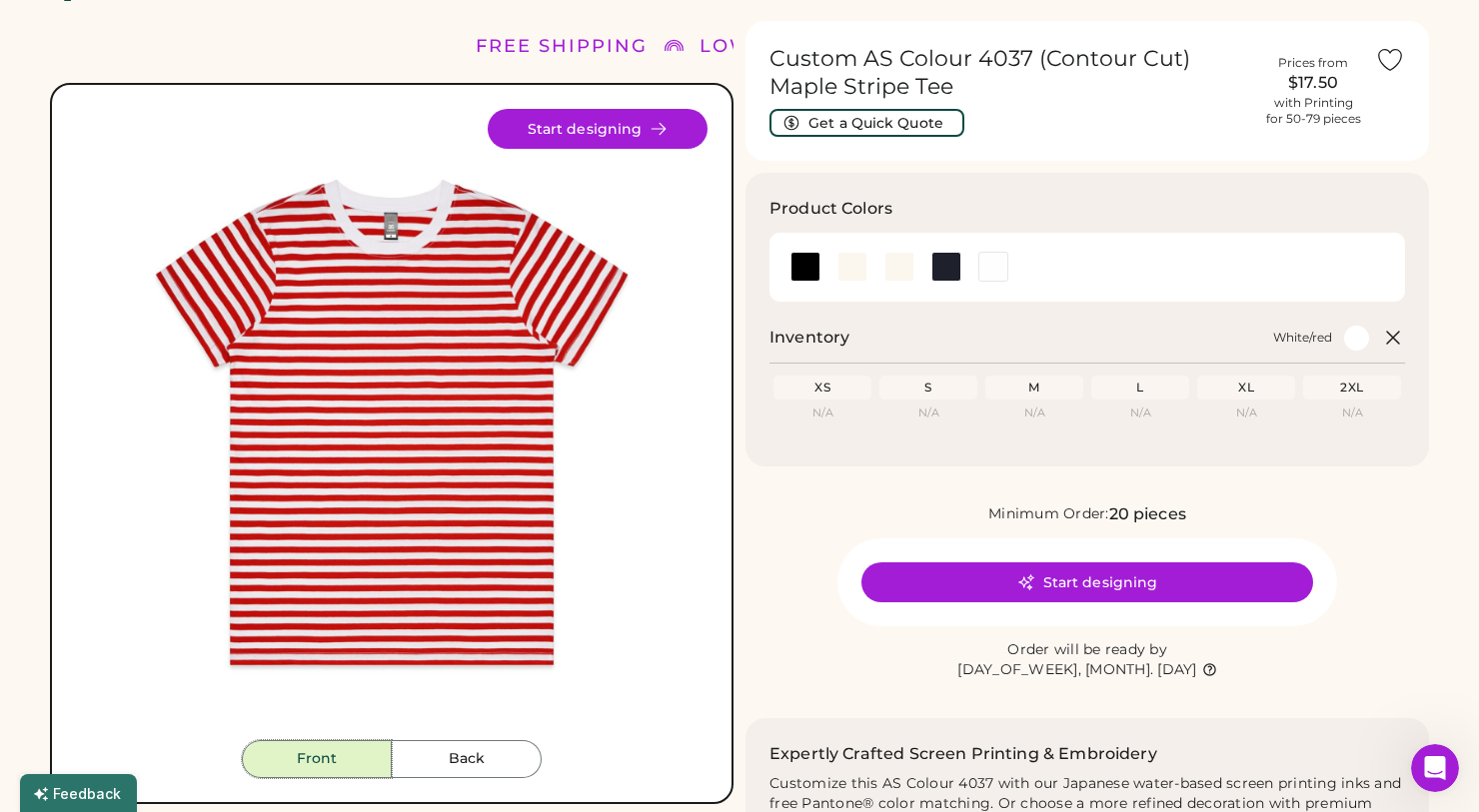 scroll, scrollTop: 0, scrollLeft: 0, axis: both 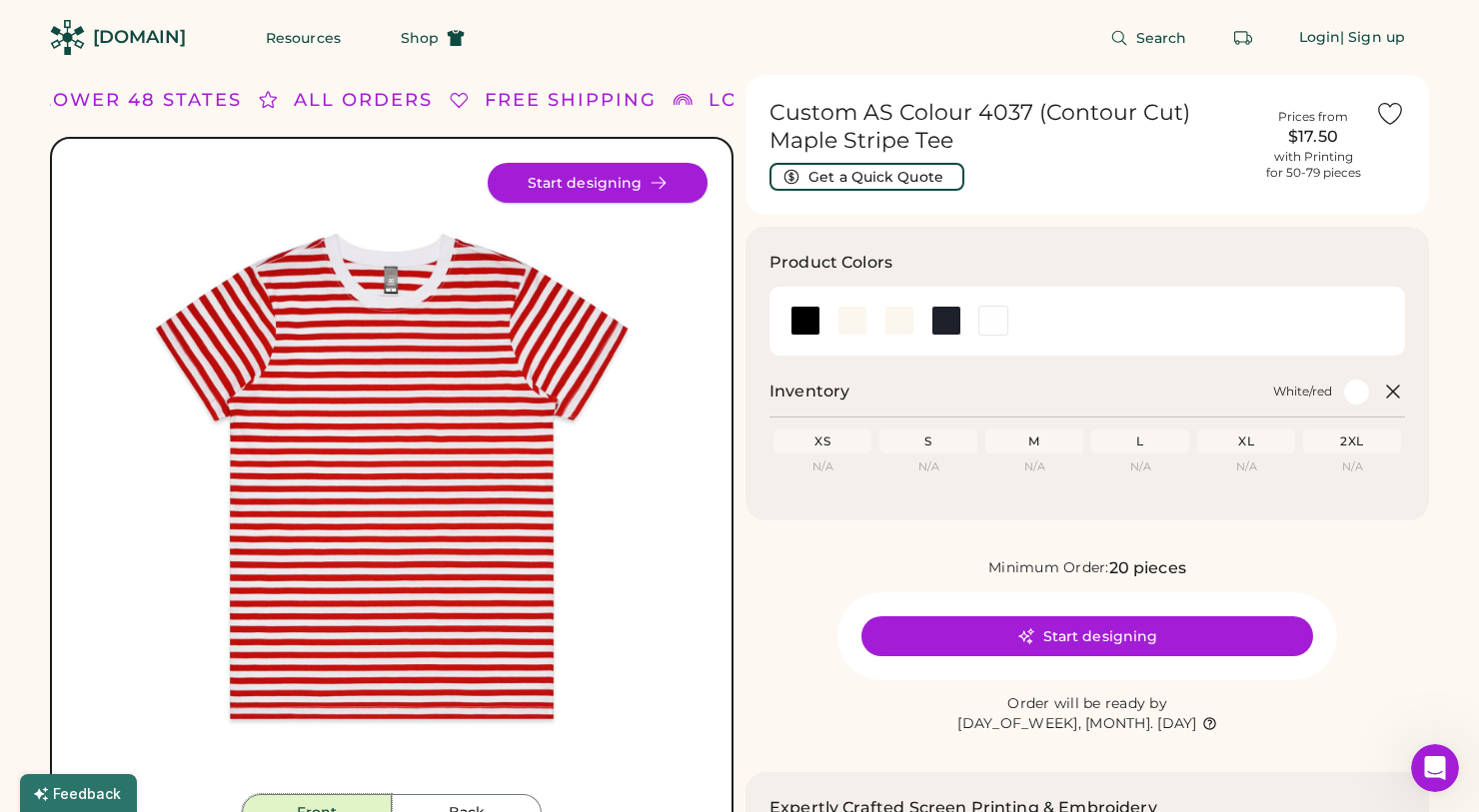 click on "Start designing" at bounding box center (598, 183) 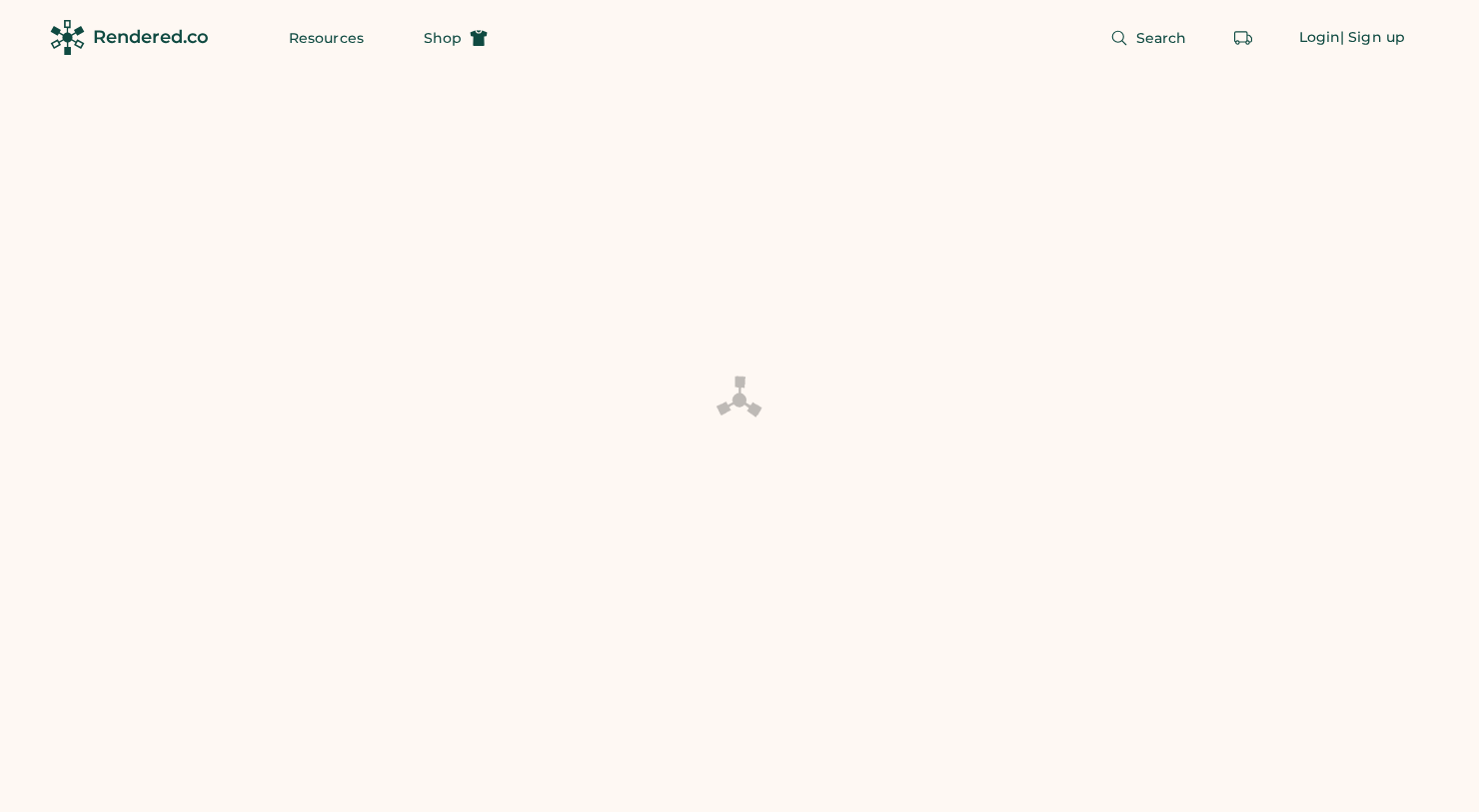 scroll, scrollTop: 0, scrollLeft: 0, axis: both 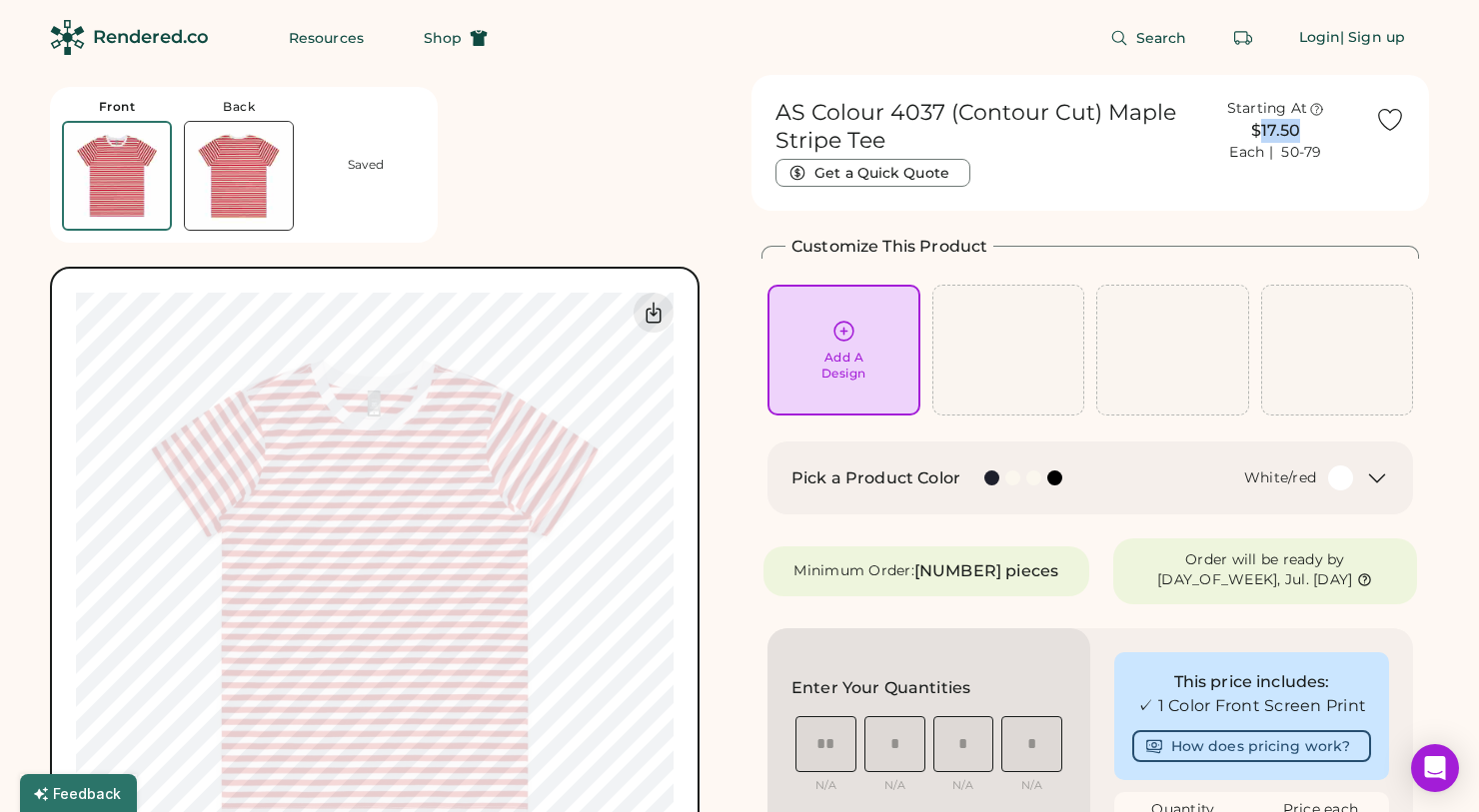 drag, startPoint x: 1266, startPoint y: 131, endPoint x: 1294, endPoint y: 131, distance: 28 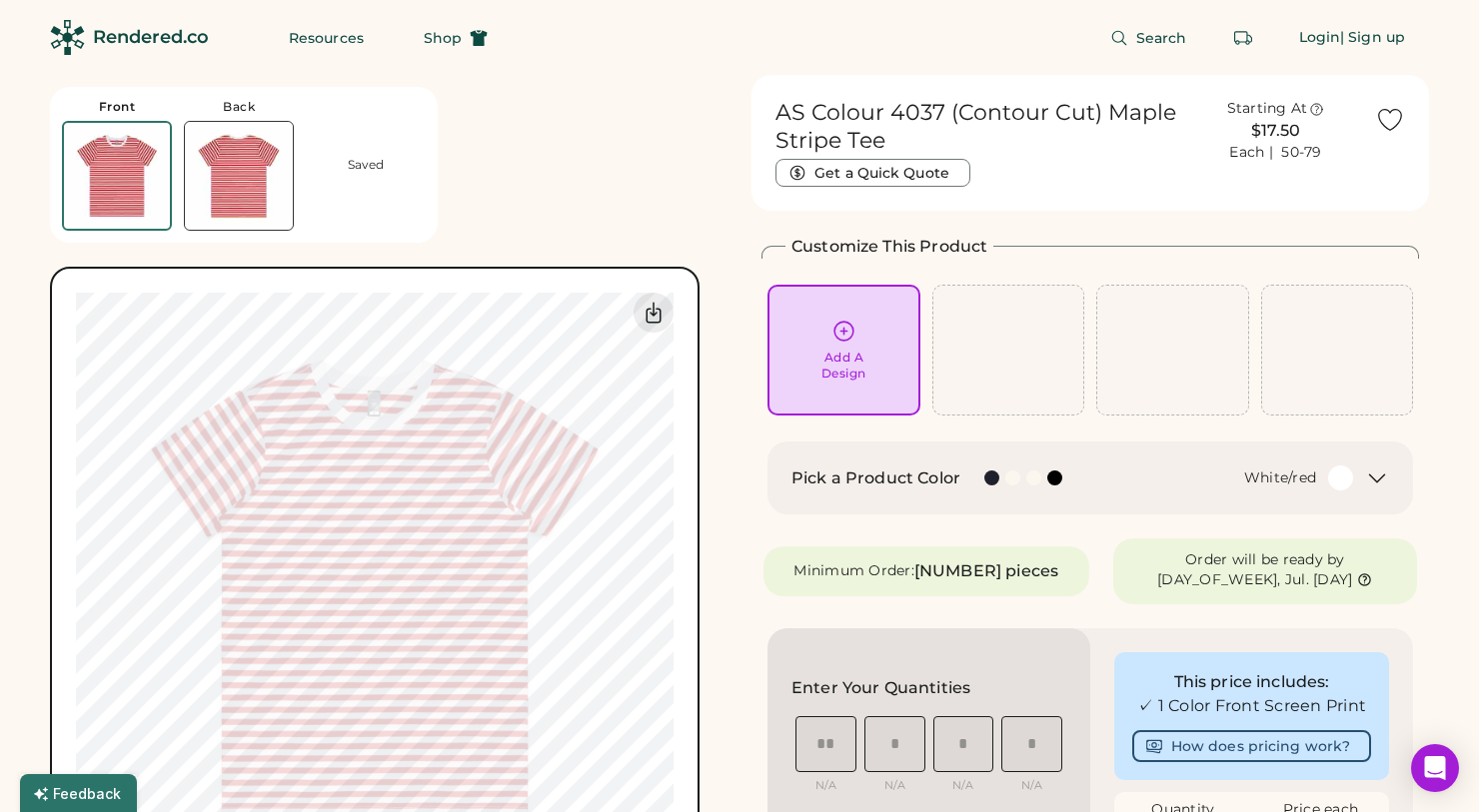 click on "$17.50" at bounding box center [1275, 131] 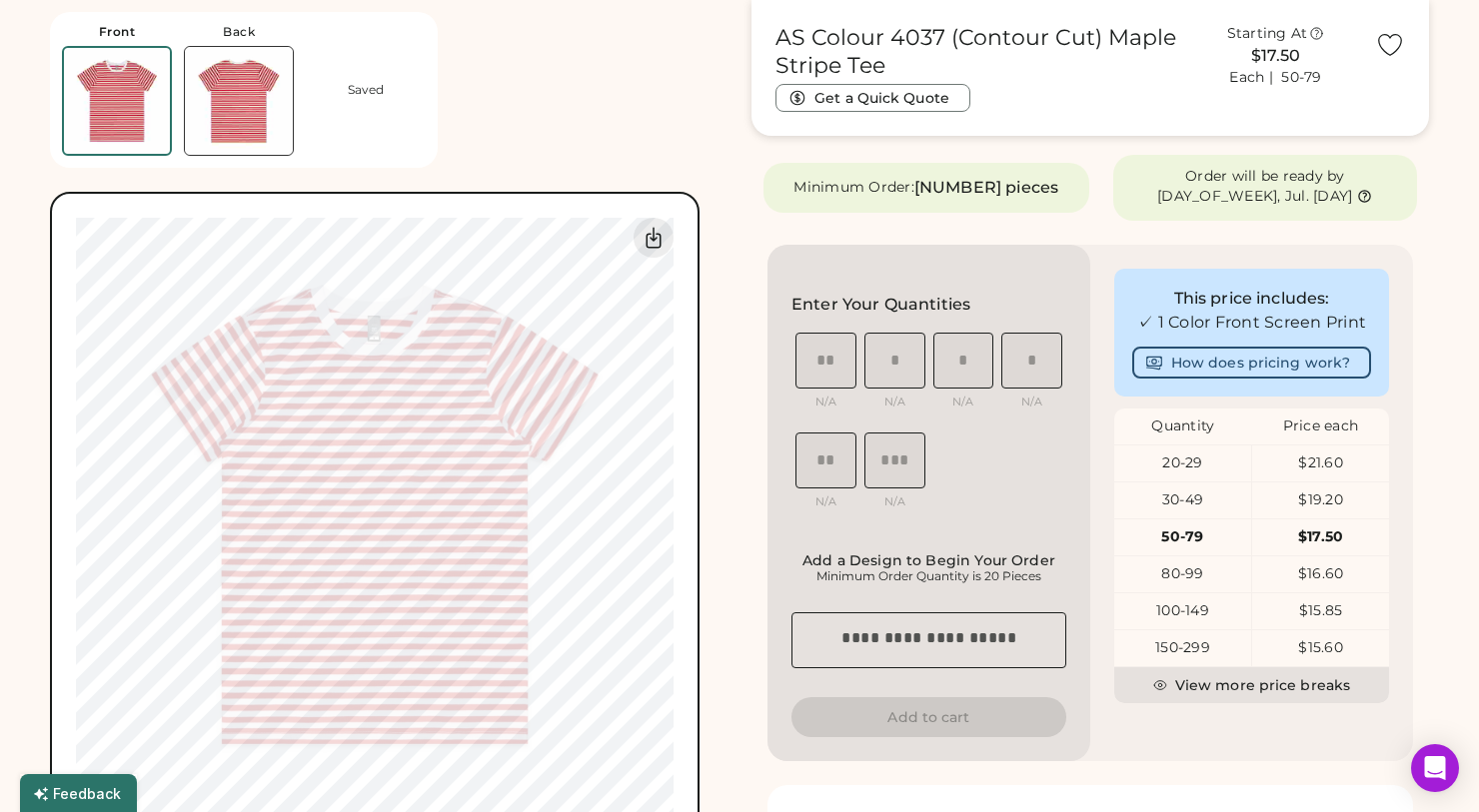 scroll, scrollTop: 492, scrollLeft: 0, axis: vertical 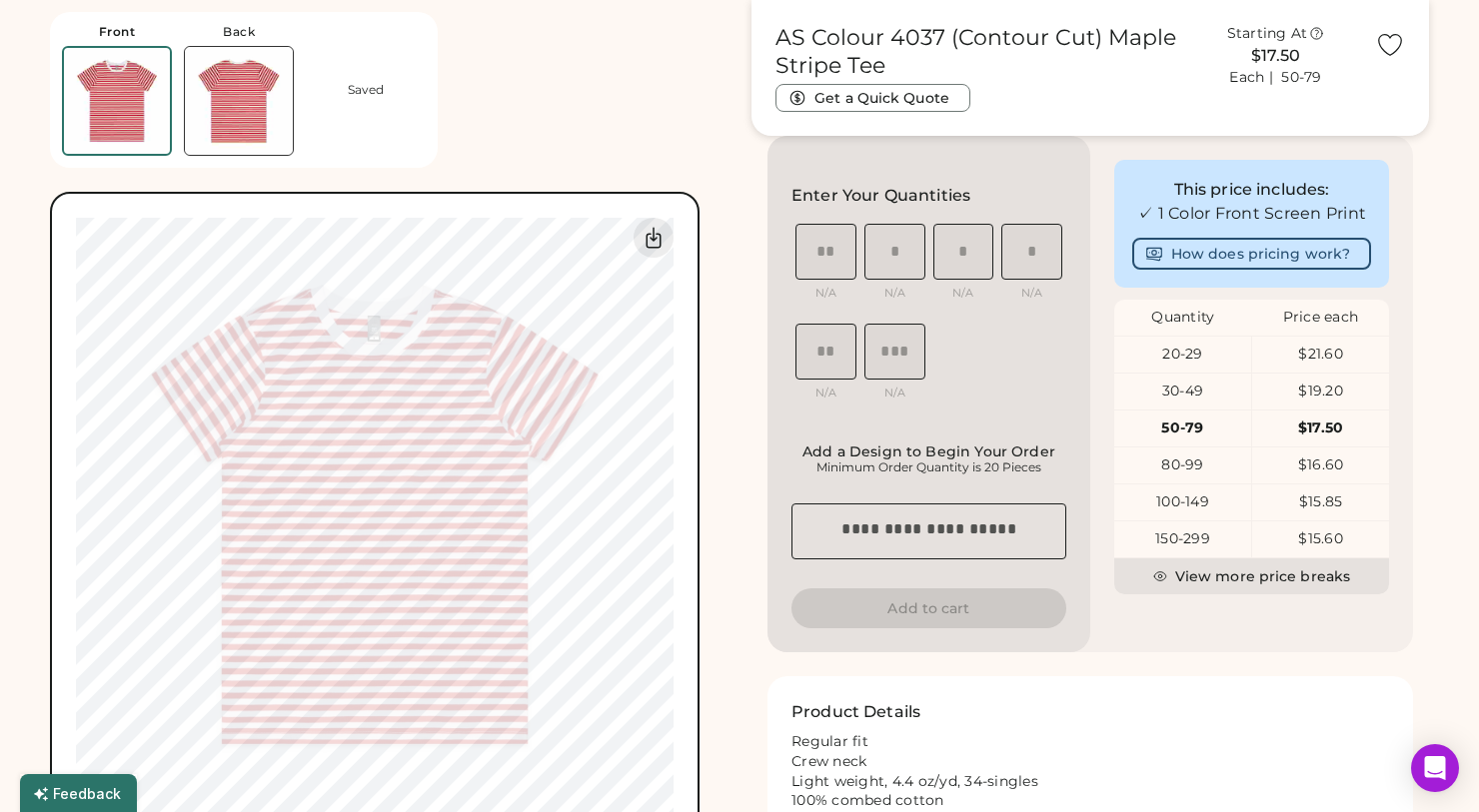 click on "Front Back Saved Upload new design
SVG, Ai, PDF, EPS, PSD Non-preferred files:
PNG, JPG, TIFF Max File Size: 25MB    0% 0%    AS Colour 4037 (Contour Cut) Maple Stripe Tee    Get a Quick Quote Starting At    $17.50 Each |  50-79    Customize This Product    Add A
Design Pick a Product Color White/red    Minimum Order:  20 pieces Order will be ready by Monday, Jul. 28     Enter Your Quantities XS N/A S N/A M N/A L N/A XL N/A 2XL N/A Add a Design to Begin Your Order Minimum Order Quantity is 20 Pieces Special instructions Add to cart This price includes: ✓ 1 Color Front Screen Print    How does pricing work? Quantity Price each 20-29 $21.60 30-49 $19.20 50-79 $17.50 80-99 $16.60 100-149 $15.85 150-299 $15.60       View more price breaks Product Details Regular fit
Crew neck Light weight, 4.4 oz/yd, 34-singles  100% combed cotton Neck ribbing, side seamed, shoulder to shoulder tape, double needle hems, preshrunk to minimize shrinkage 4037 Product Measurements missing element missing element missing element" at bounding box center (740, 749) 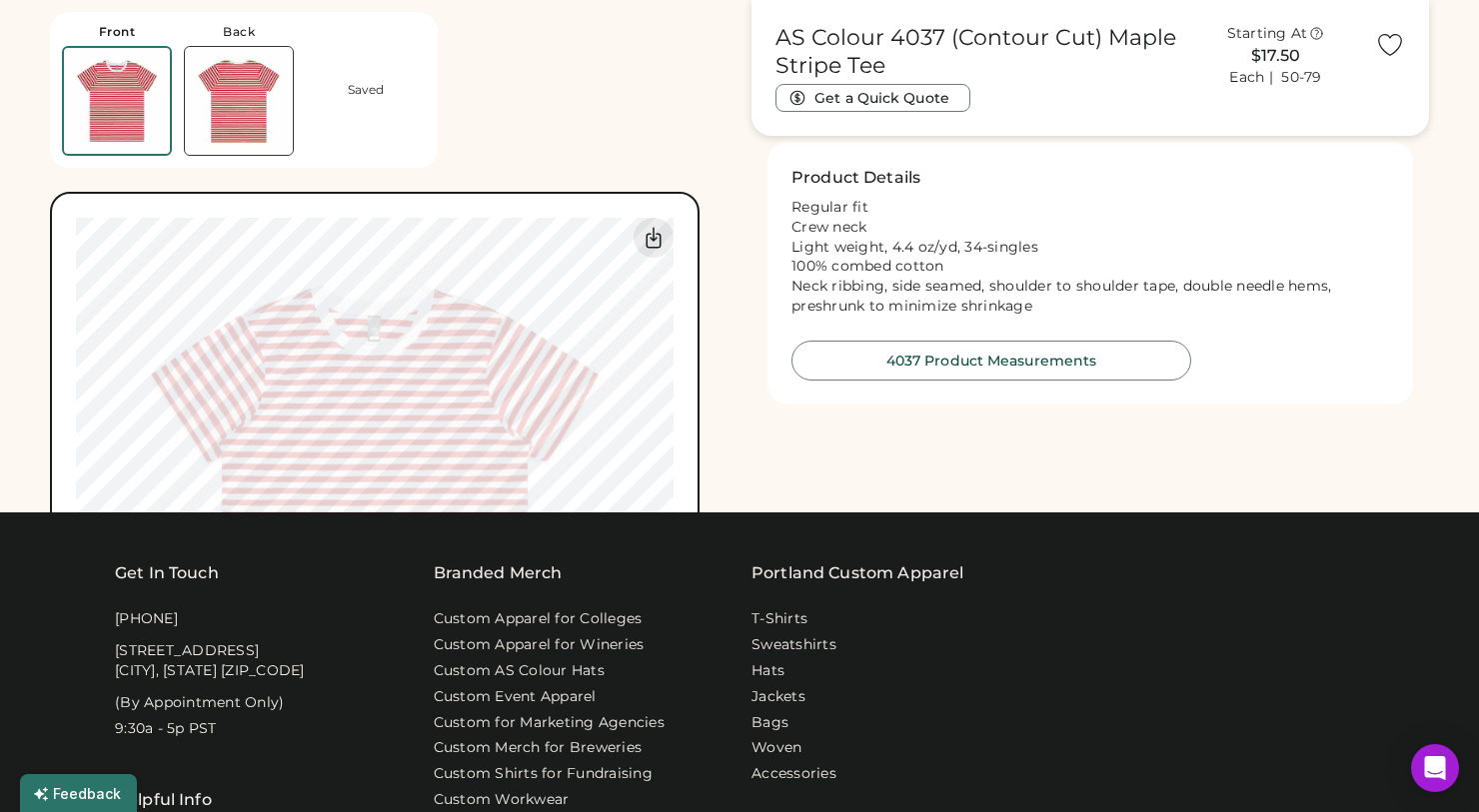 scroll, scrollTop: 0, scrollLeft: 0, axis: both 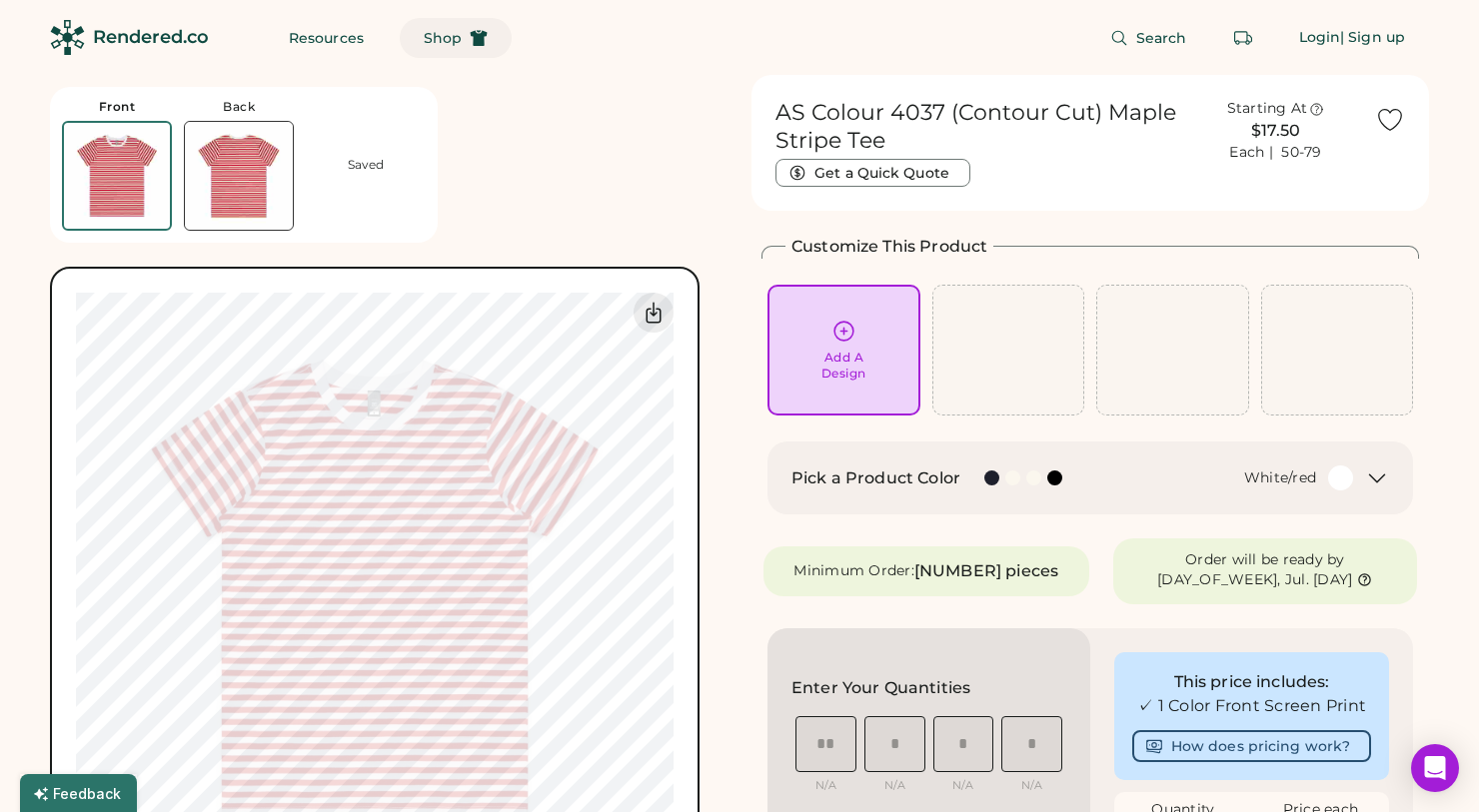 click on "Shop" at bounding box center (443, 38) 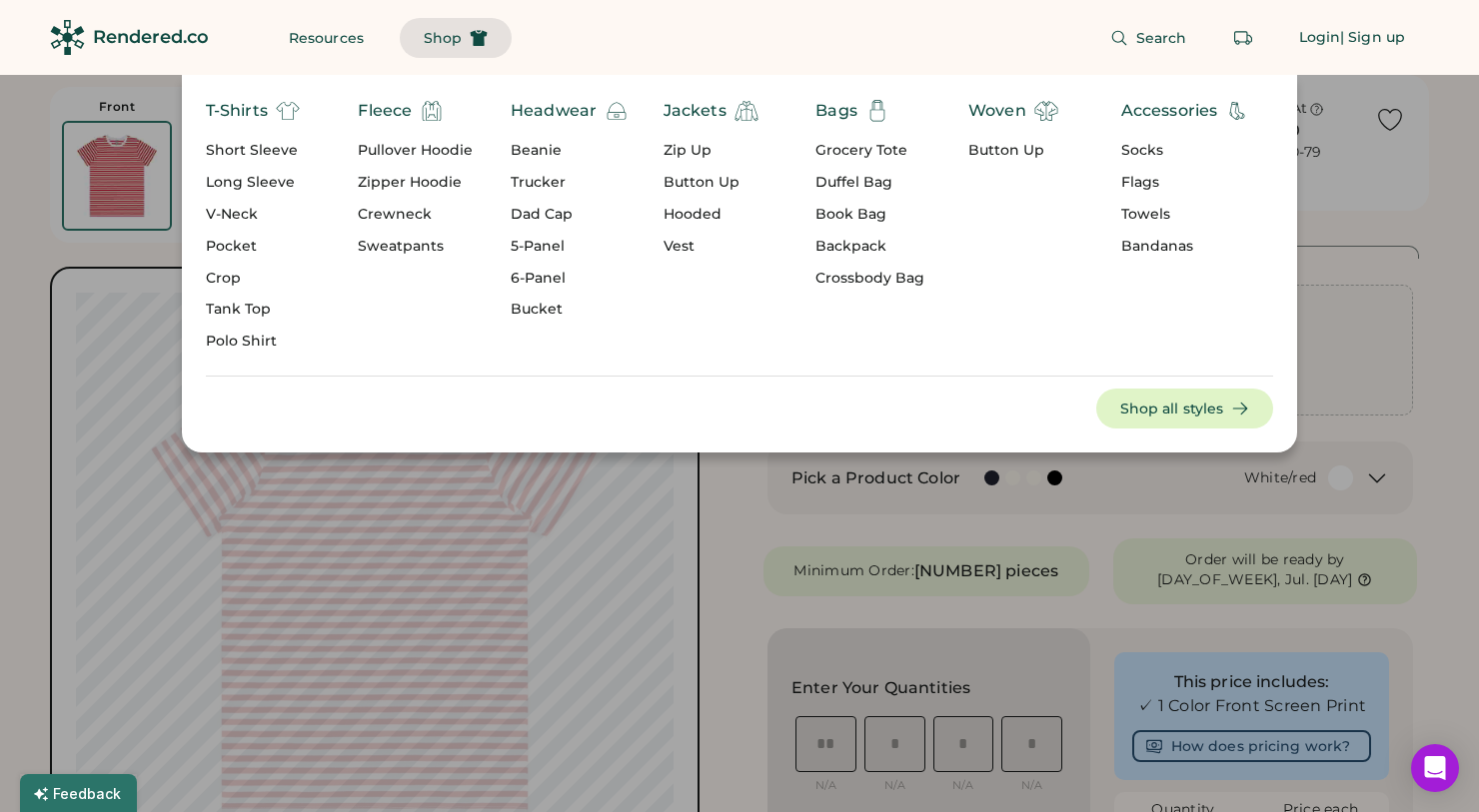 click on "Bandanas" at bounding box center [1185, 247] 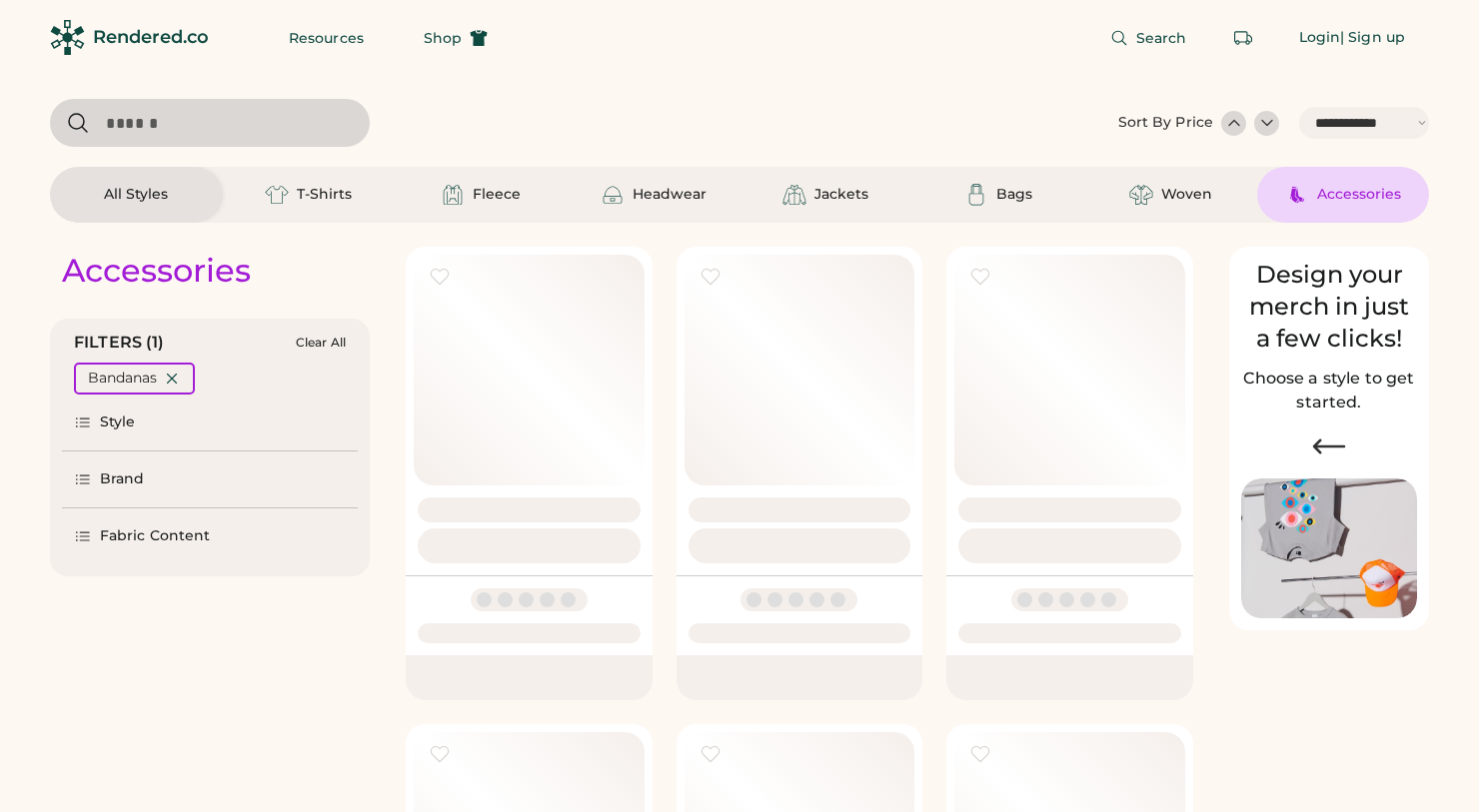 scroll, scrollTop: 0, scrollLeft: 0, axis: both 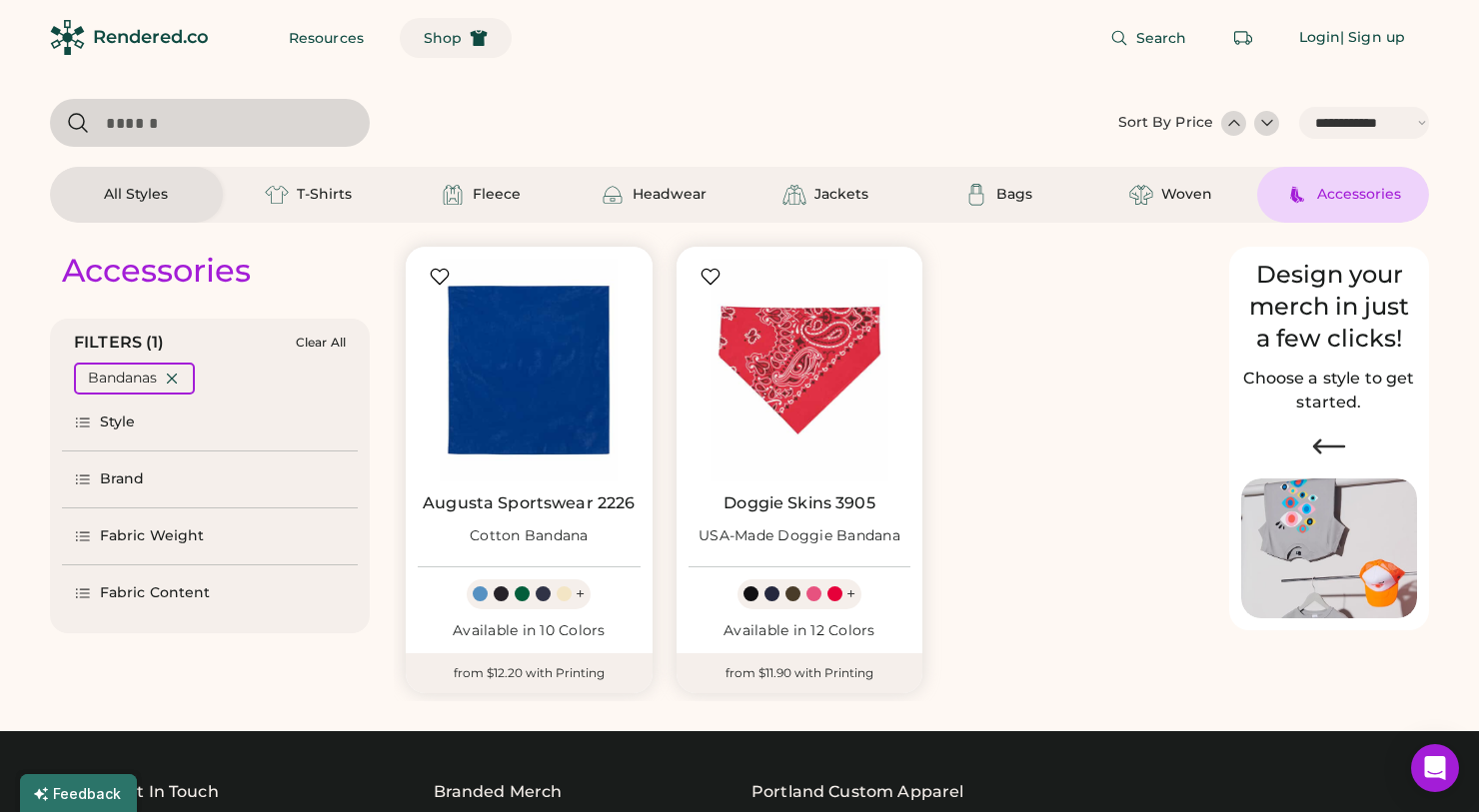 click on "Shop" at bounding box center (443, 38) 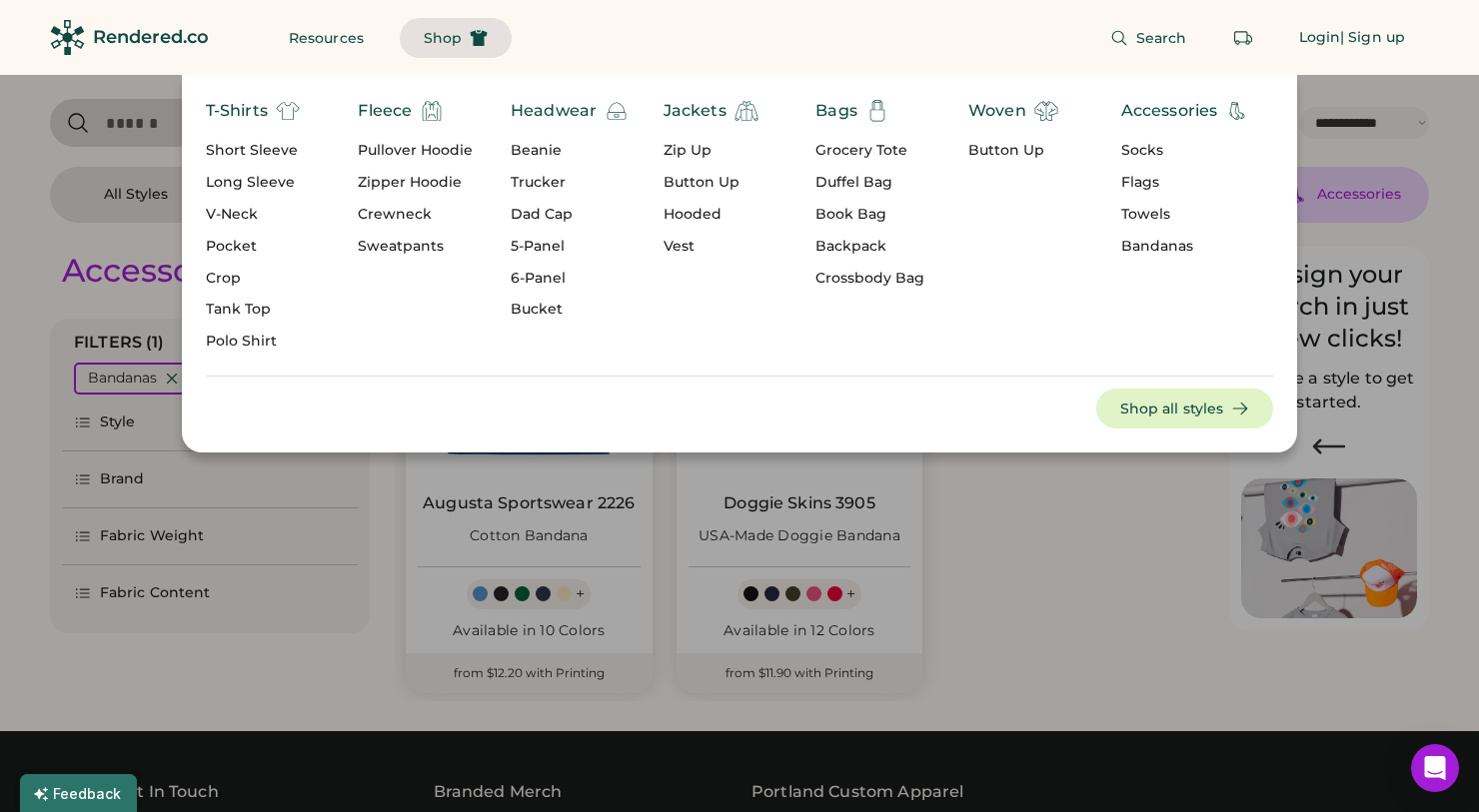 click on "Dad Cap" at bounding box center [570, 215] 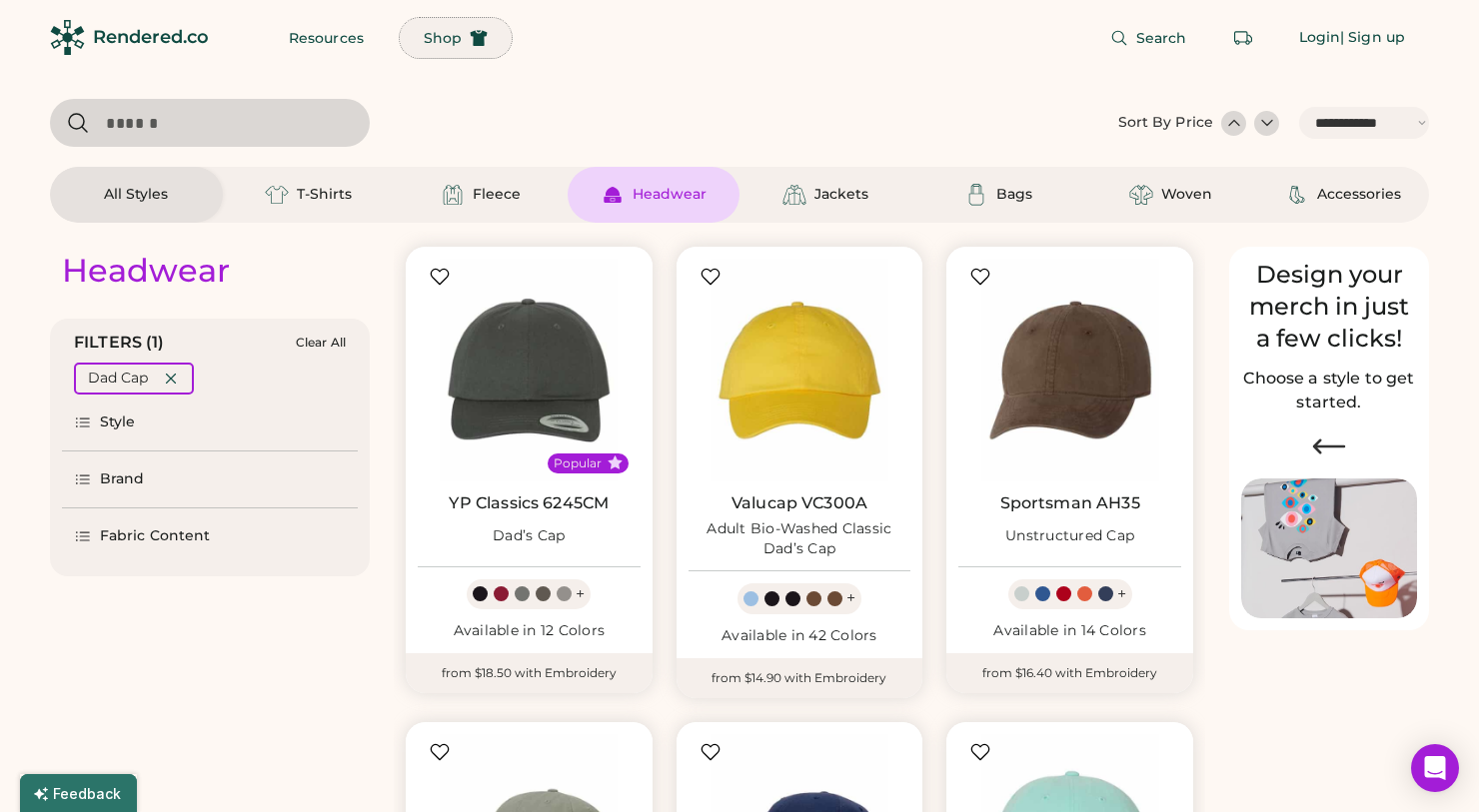 click on "Shop" at bounding box center (443, 38) 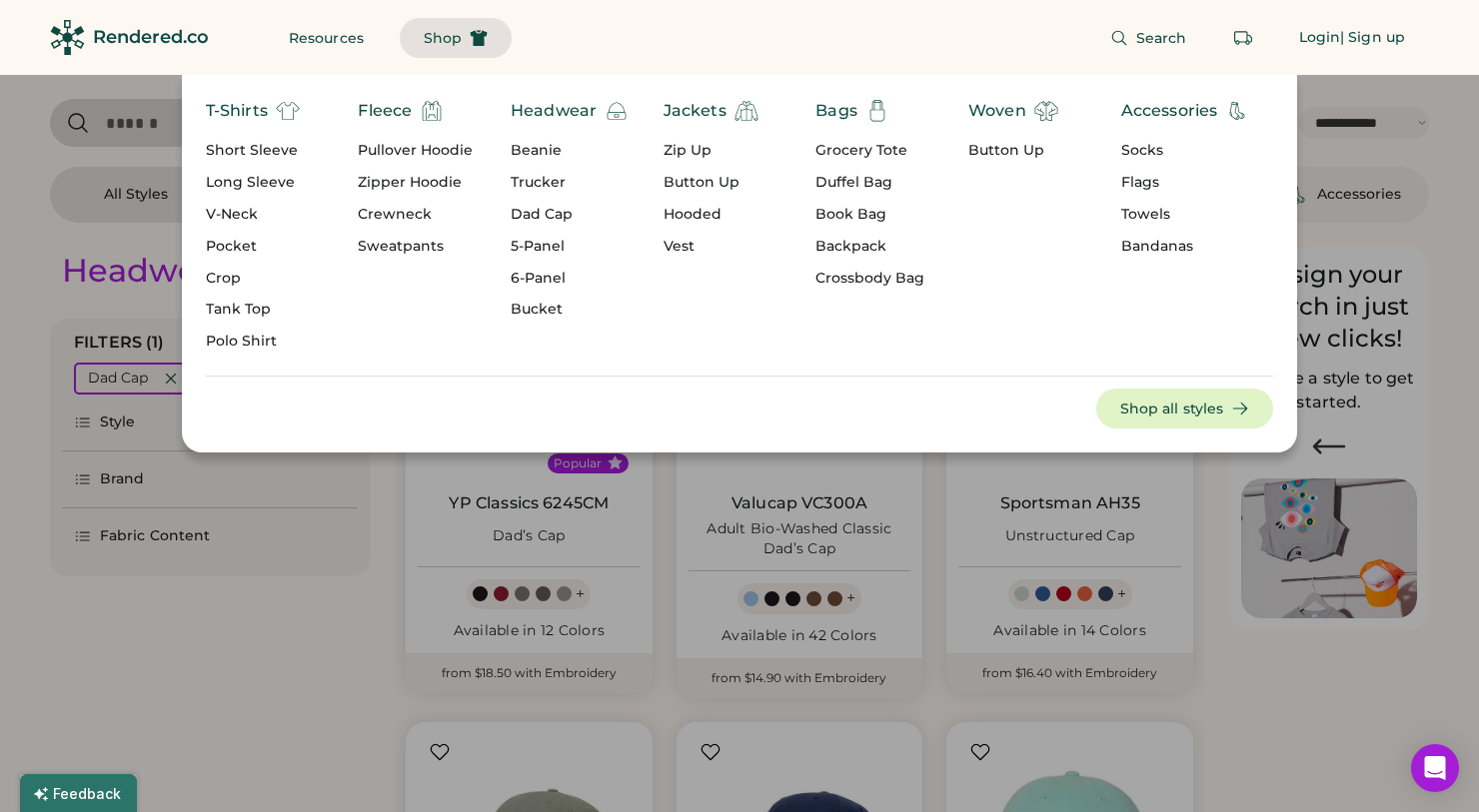 click on "Trucker" at bounding box center (570, 183) 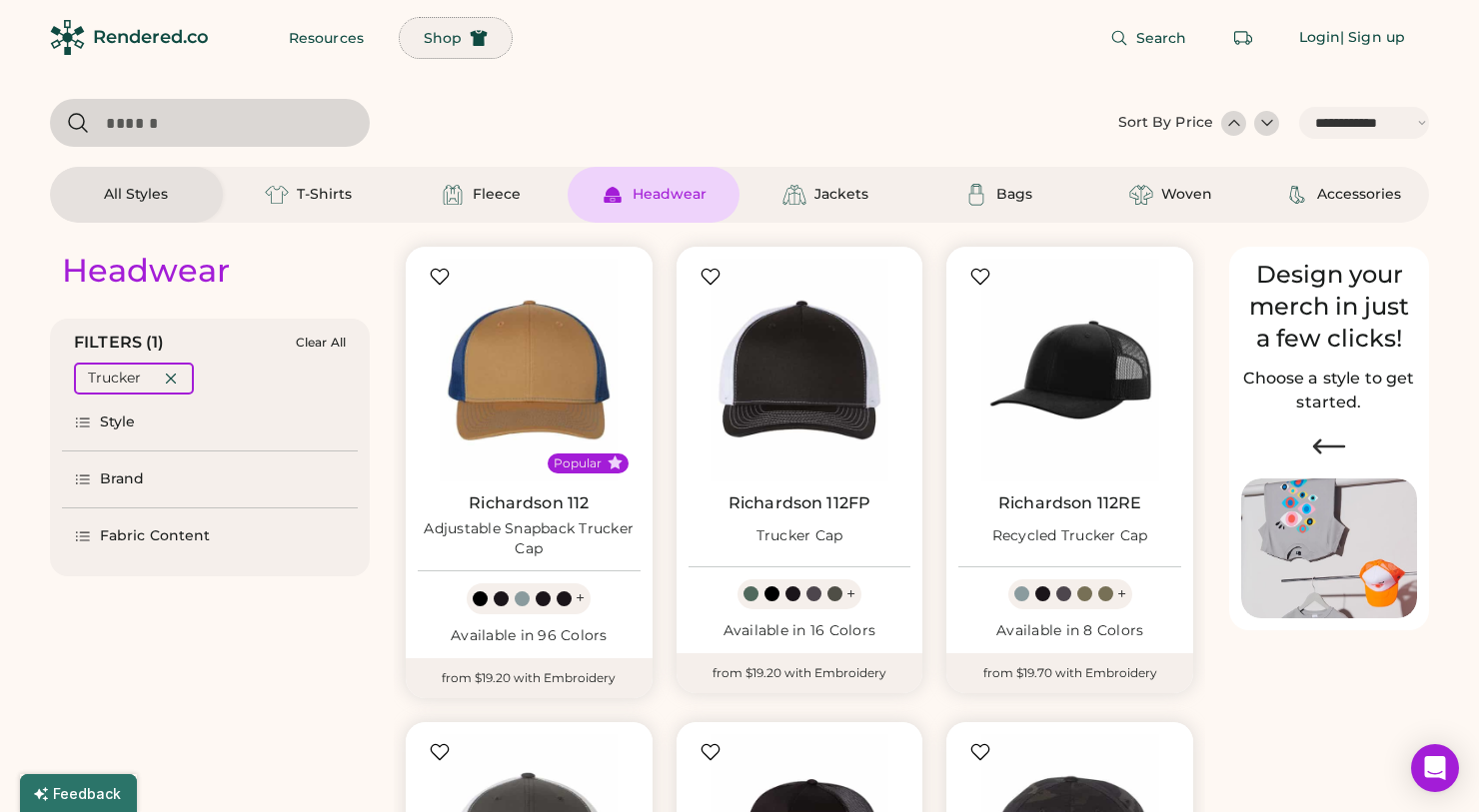 click on "Shop" at bounding box center [456, 38] 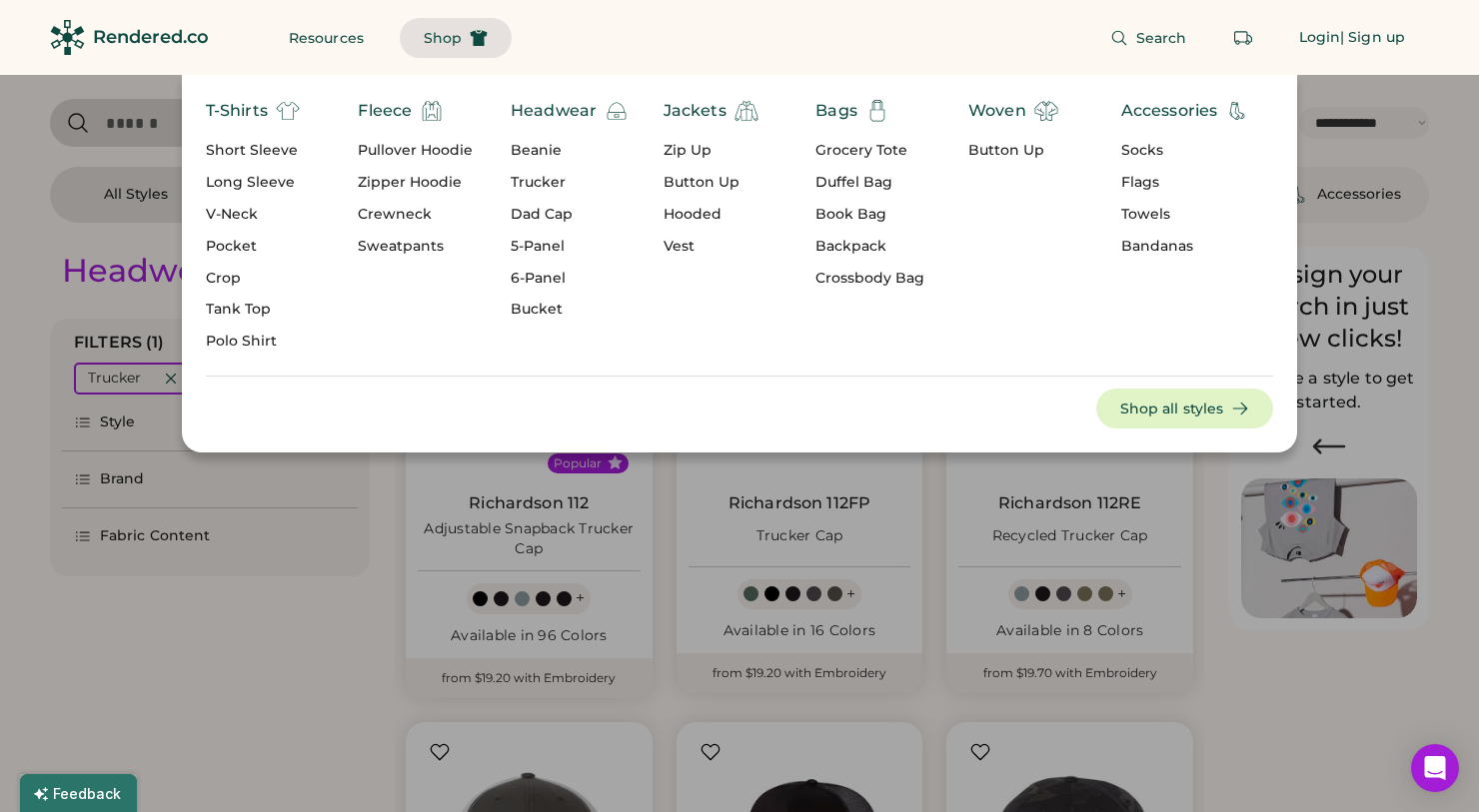 click on "5-Panel" at bounding box center (570, 247) 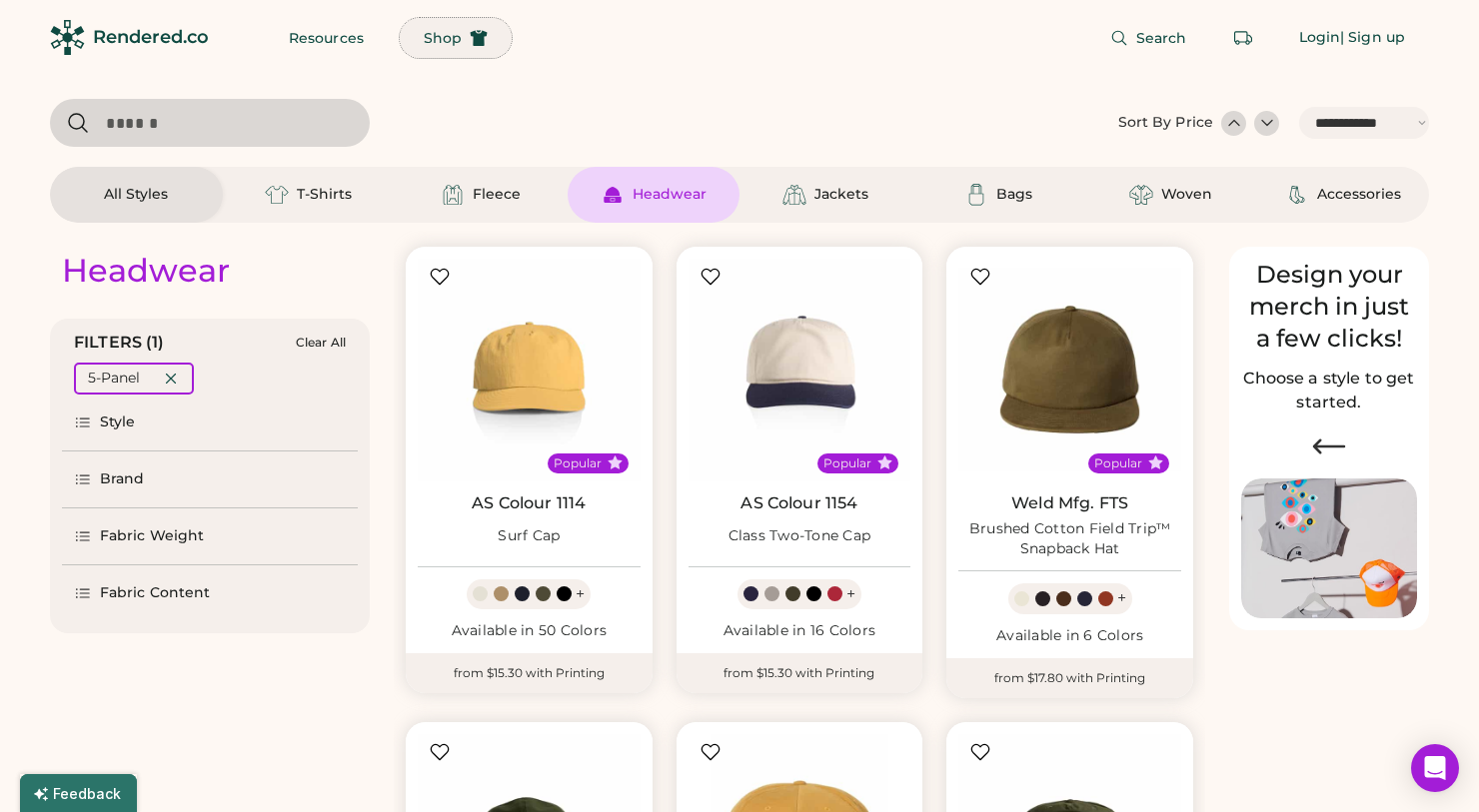 click on "Shop" at bounding box center [443, 38] 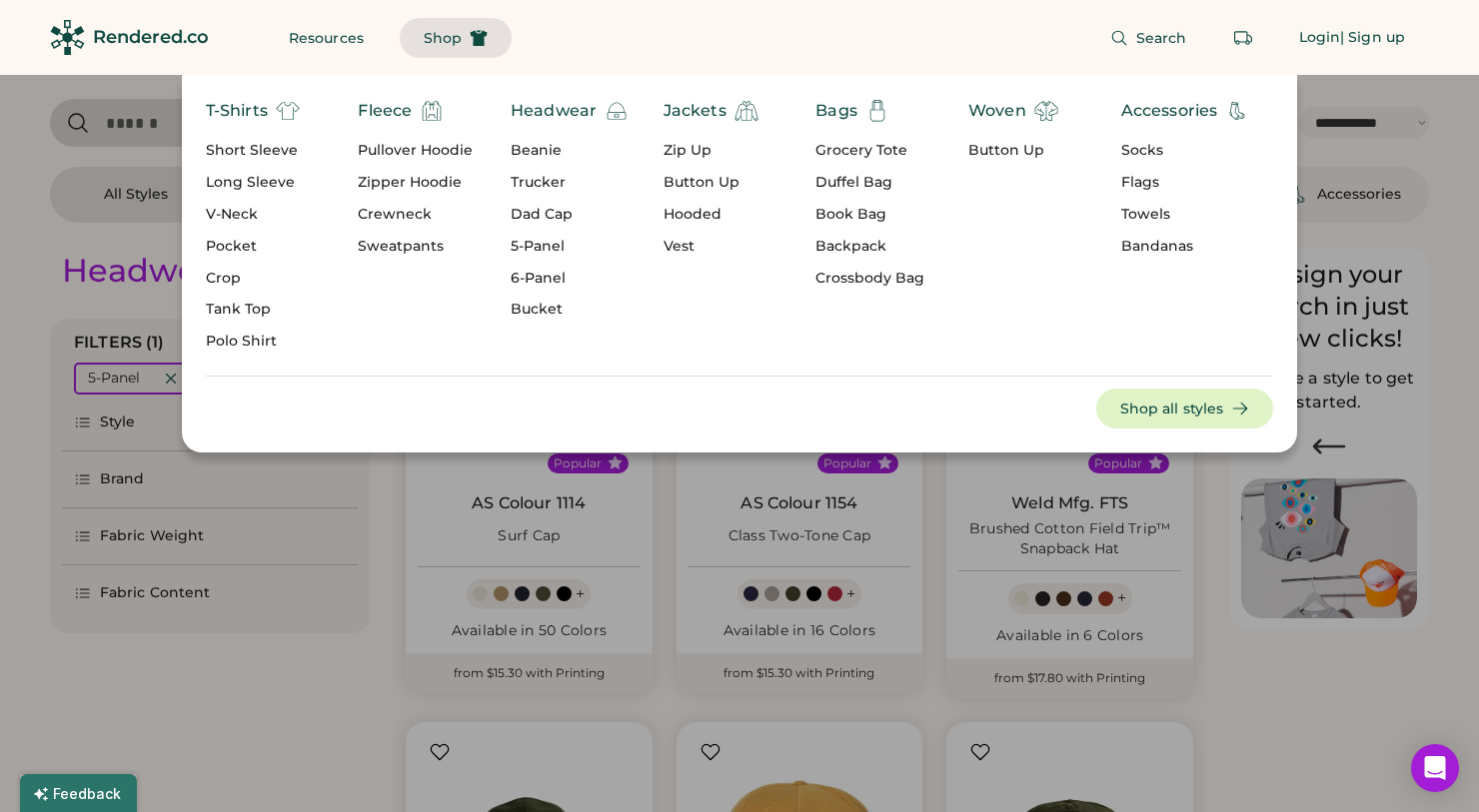 click on "Shop" at bounding box center [443, 38] 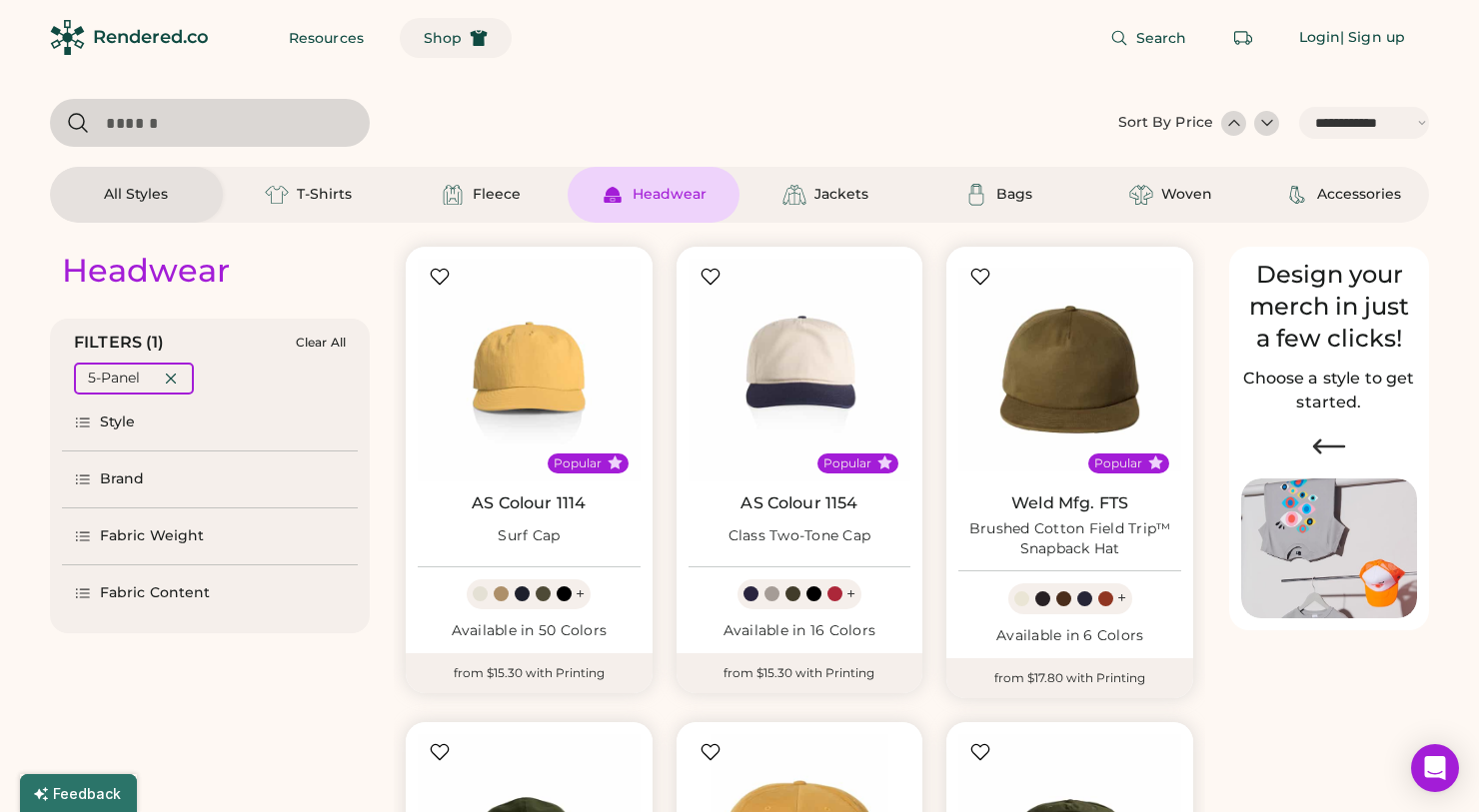 click on "Shop" at bounding box center [443, 38] 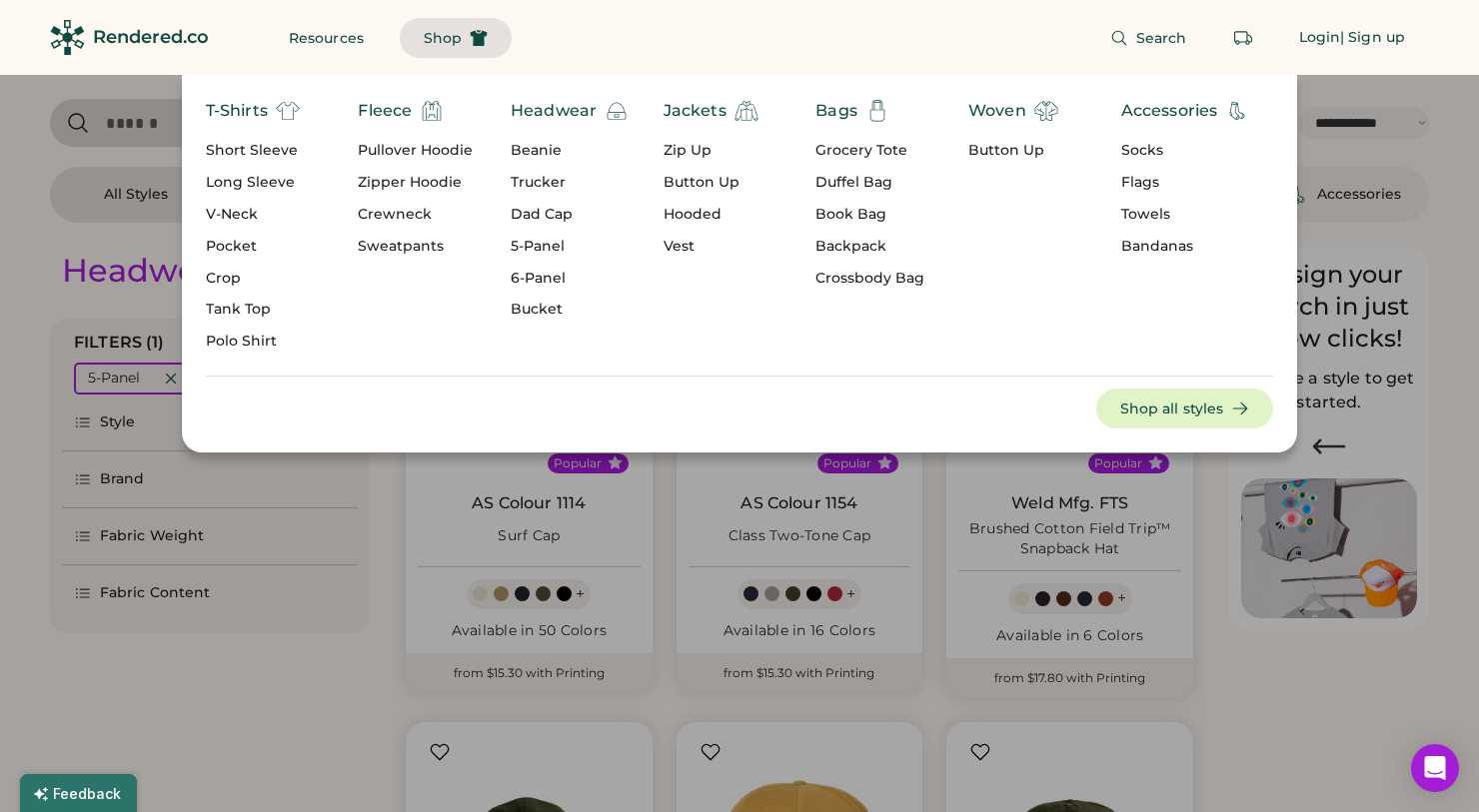 click on "6-Panel" at bounding box center [570, 279] 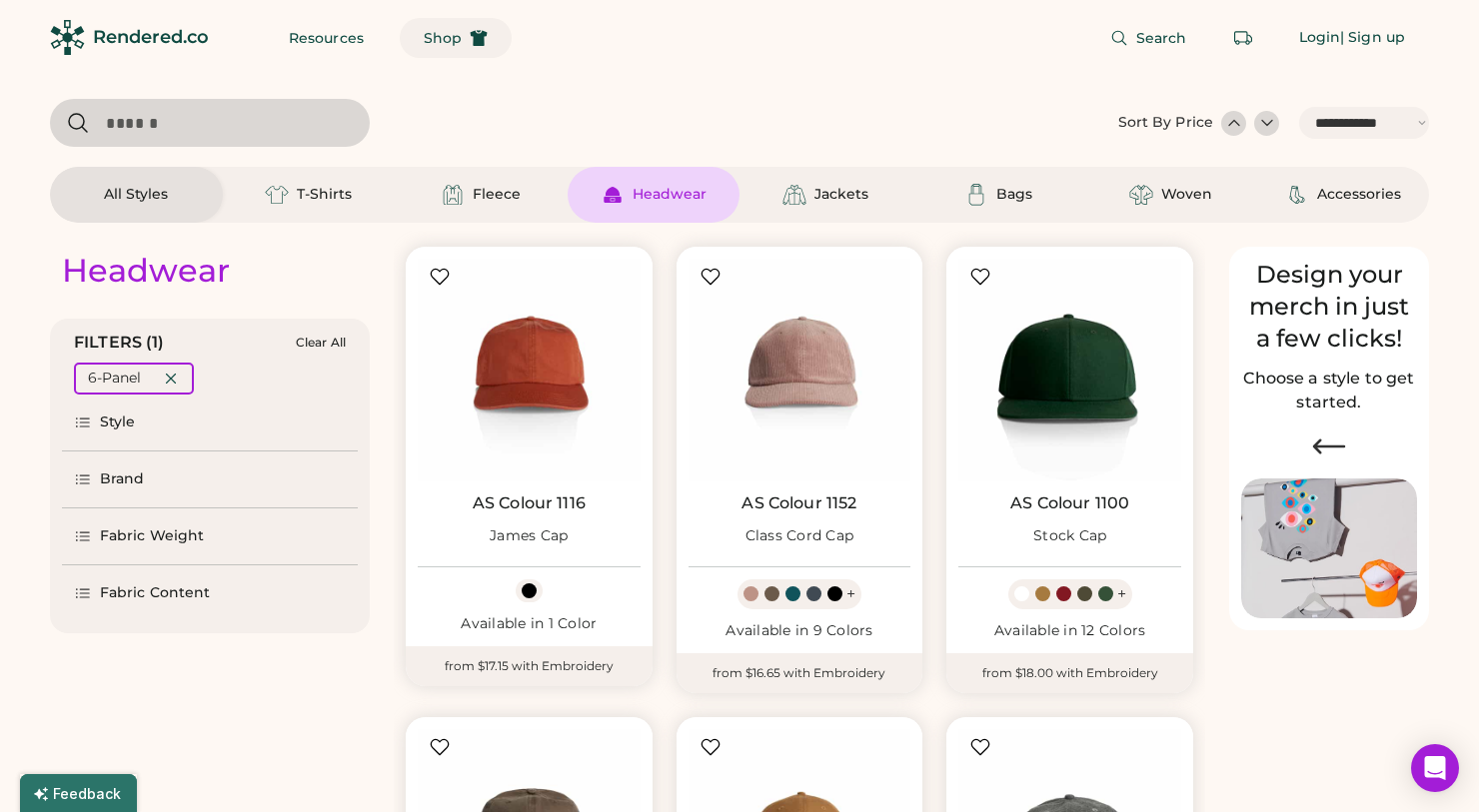 click on "Shop" at bounding box center [456, 38] 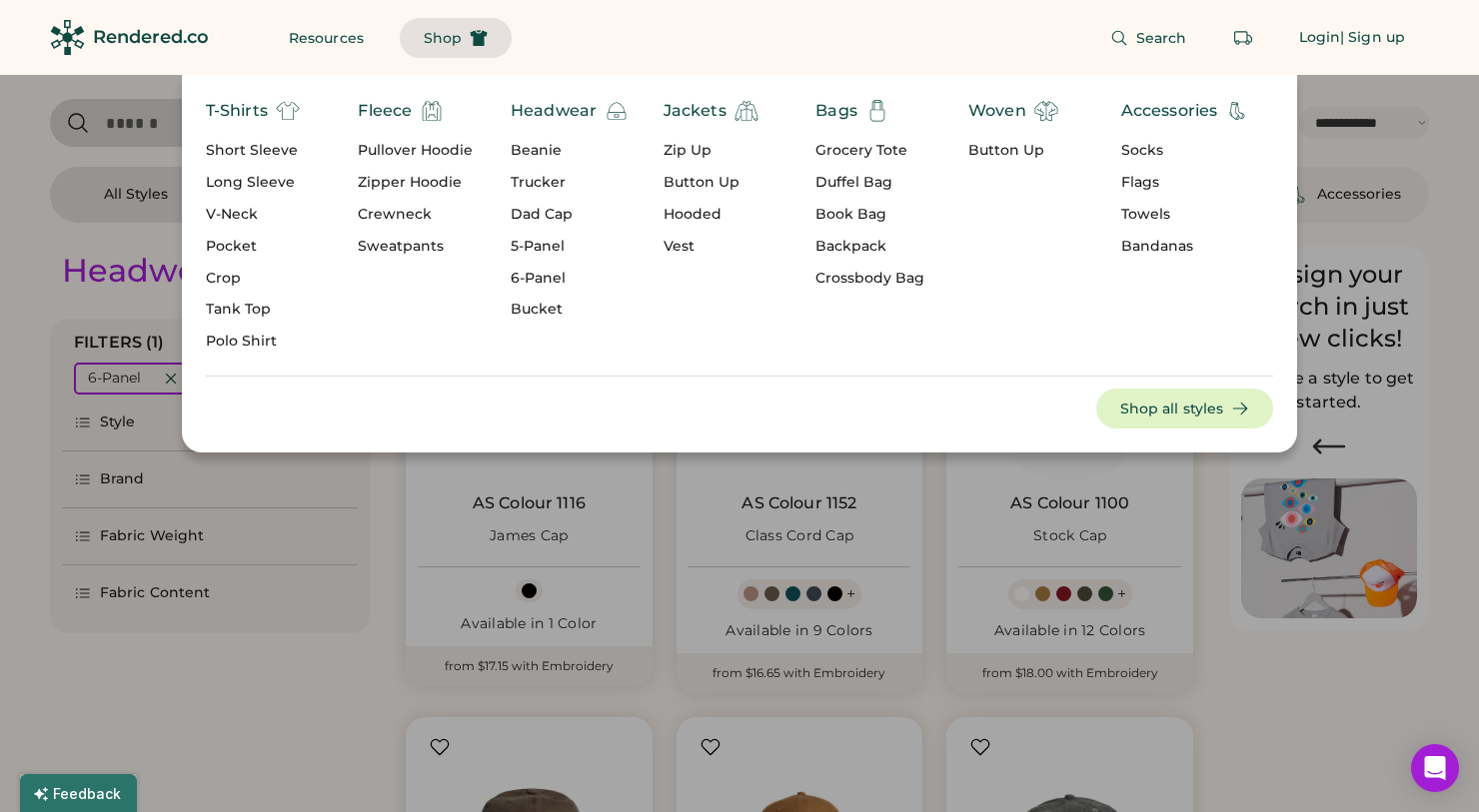 click on "5-Panel" at bounding box center [570, 247] 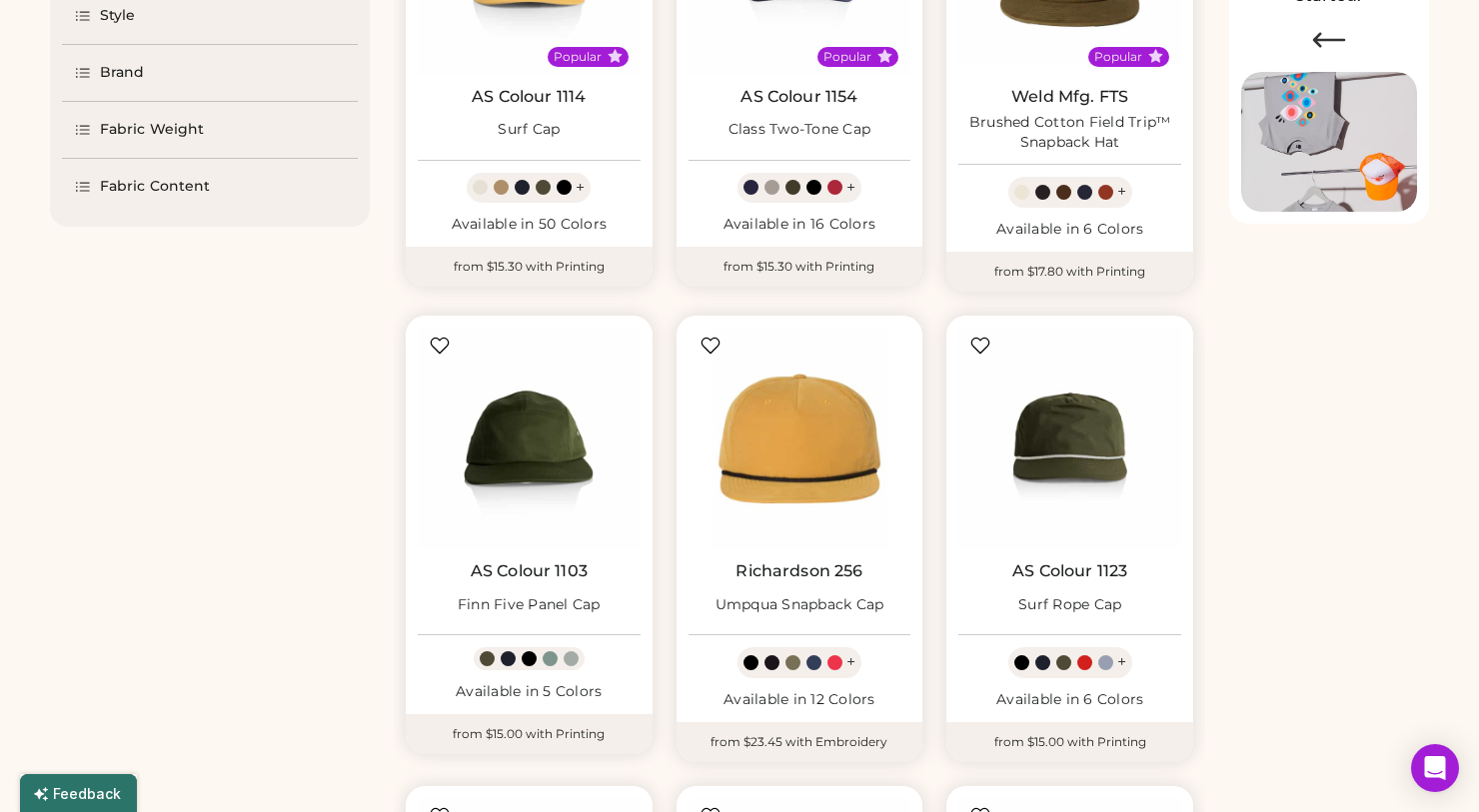 scroll, scrollTop: 0, scrollLeft: 0, axis: both 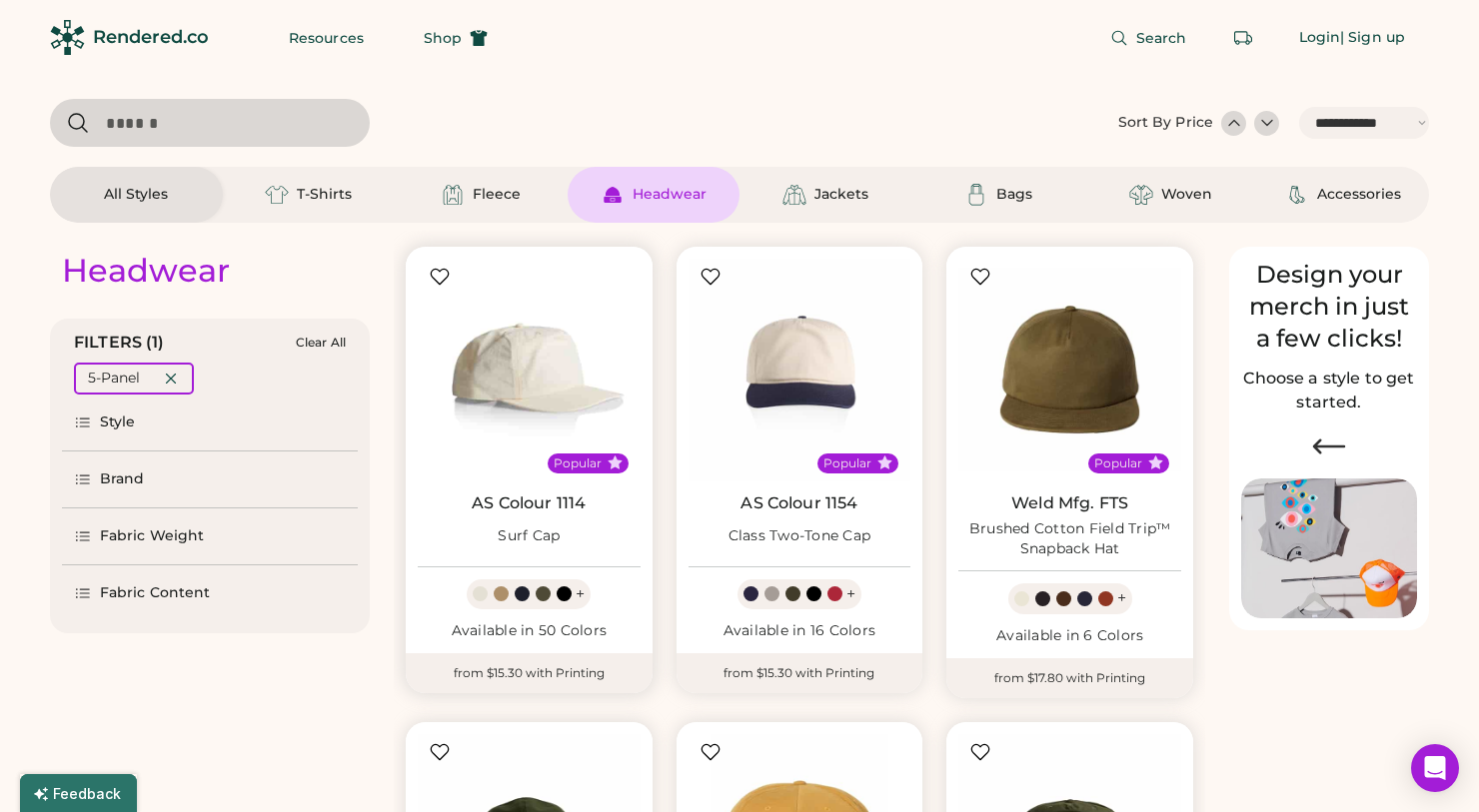 click at bounding box center [529, 370] 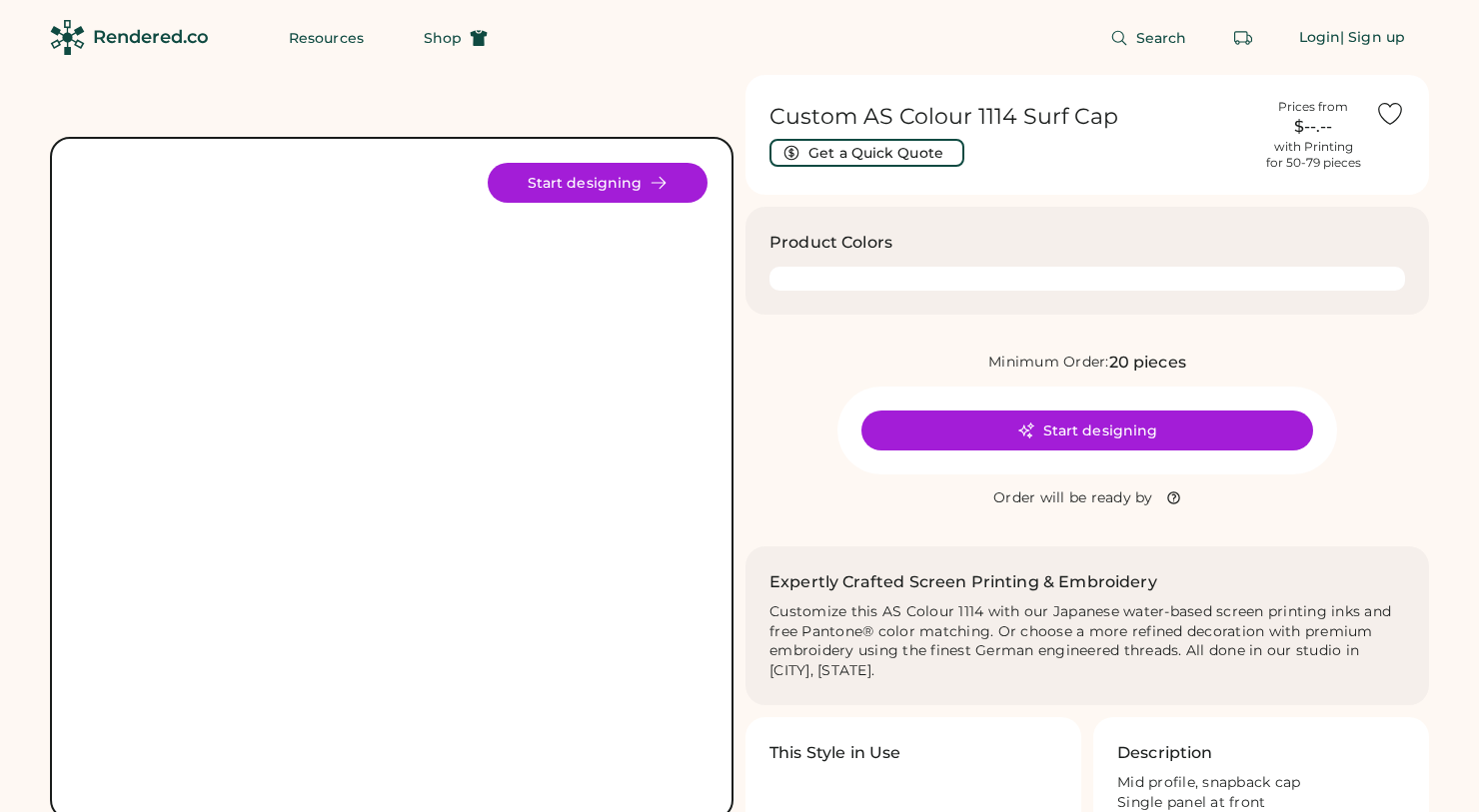 scroll, scrollTop: 0, scrollLeft: 0, axis: both 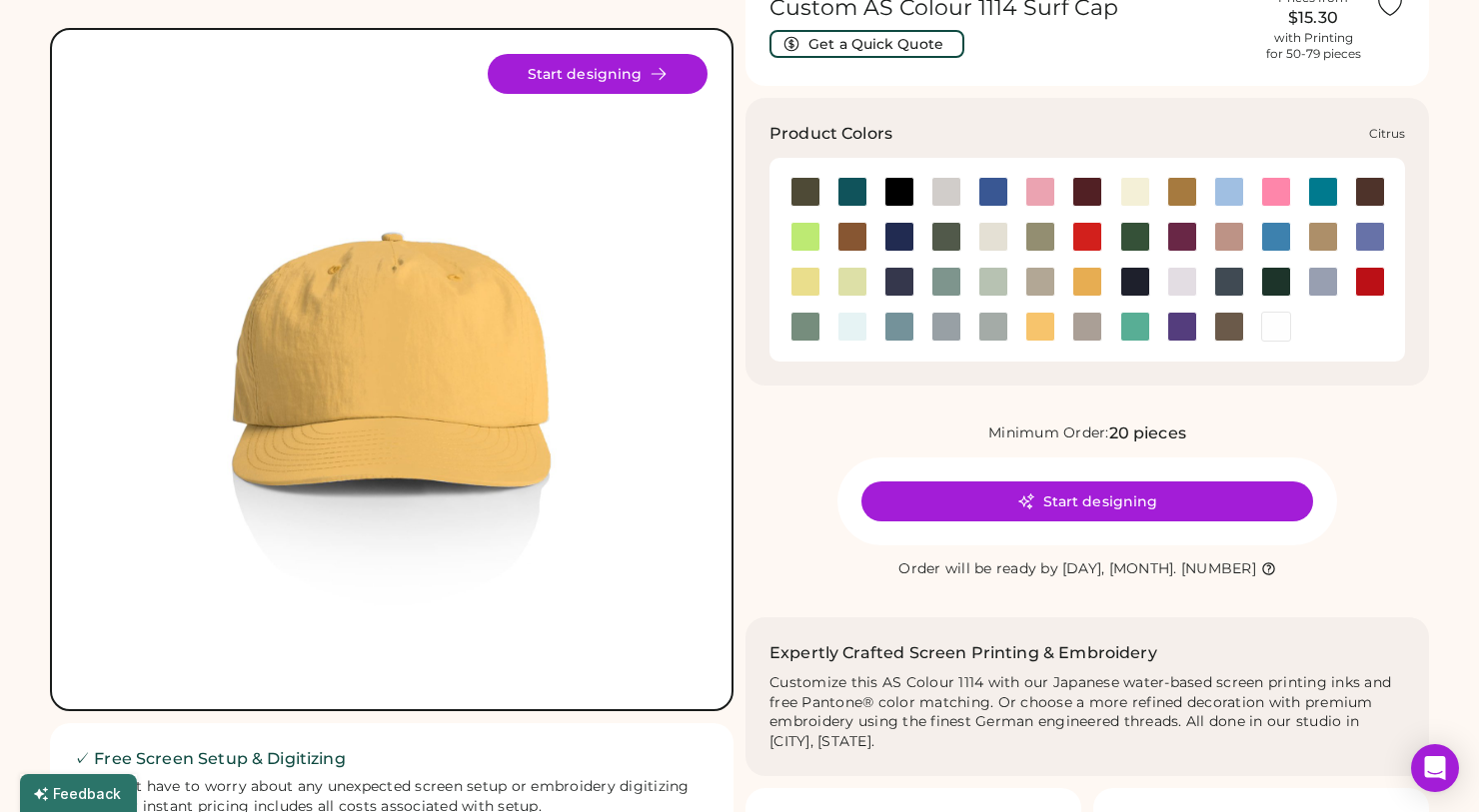 click at bounding box center [805, 237] 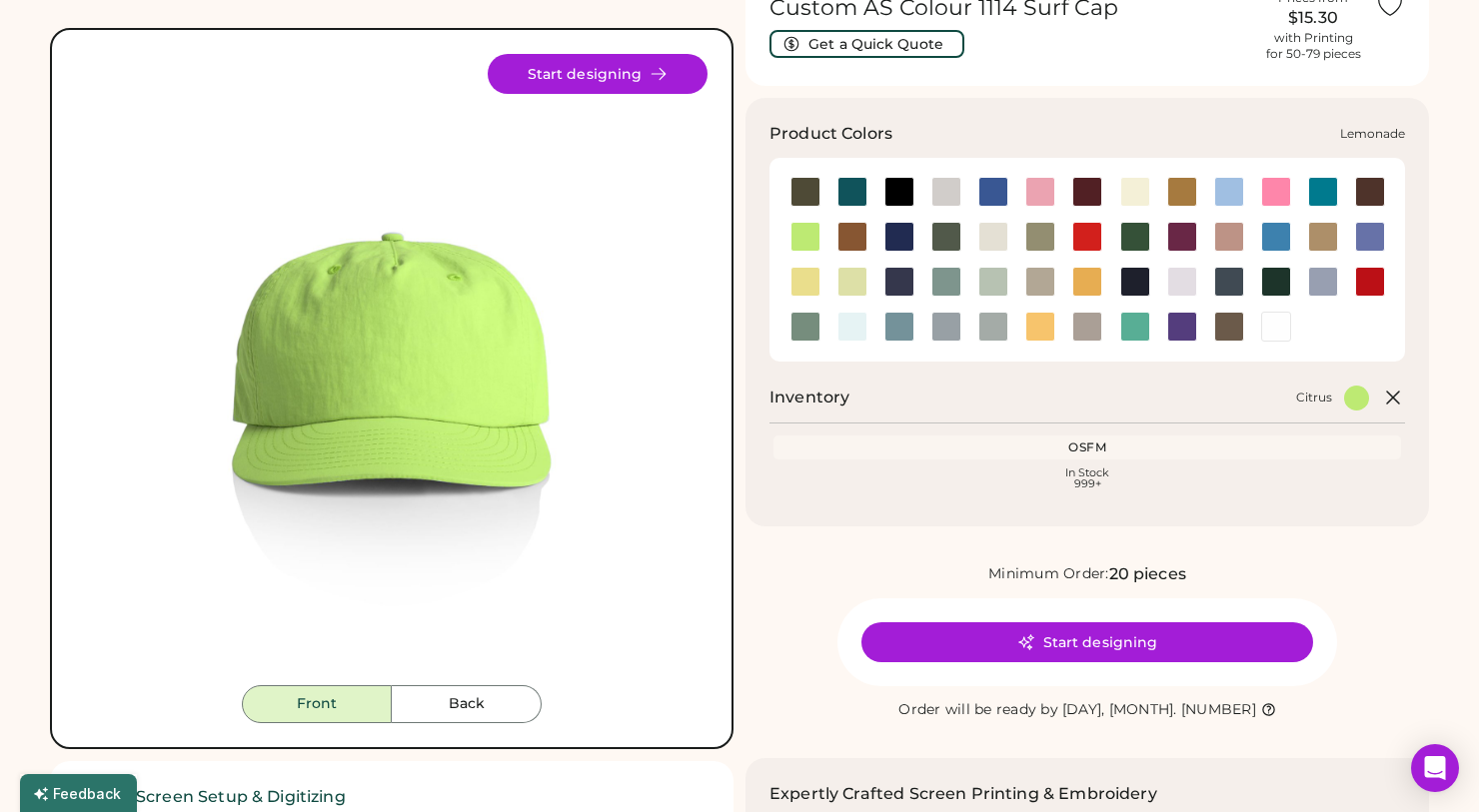 click at bounding box center (805, 282) 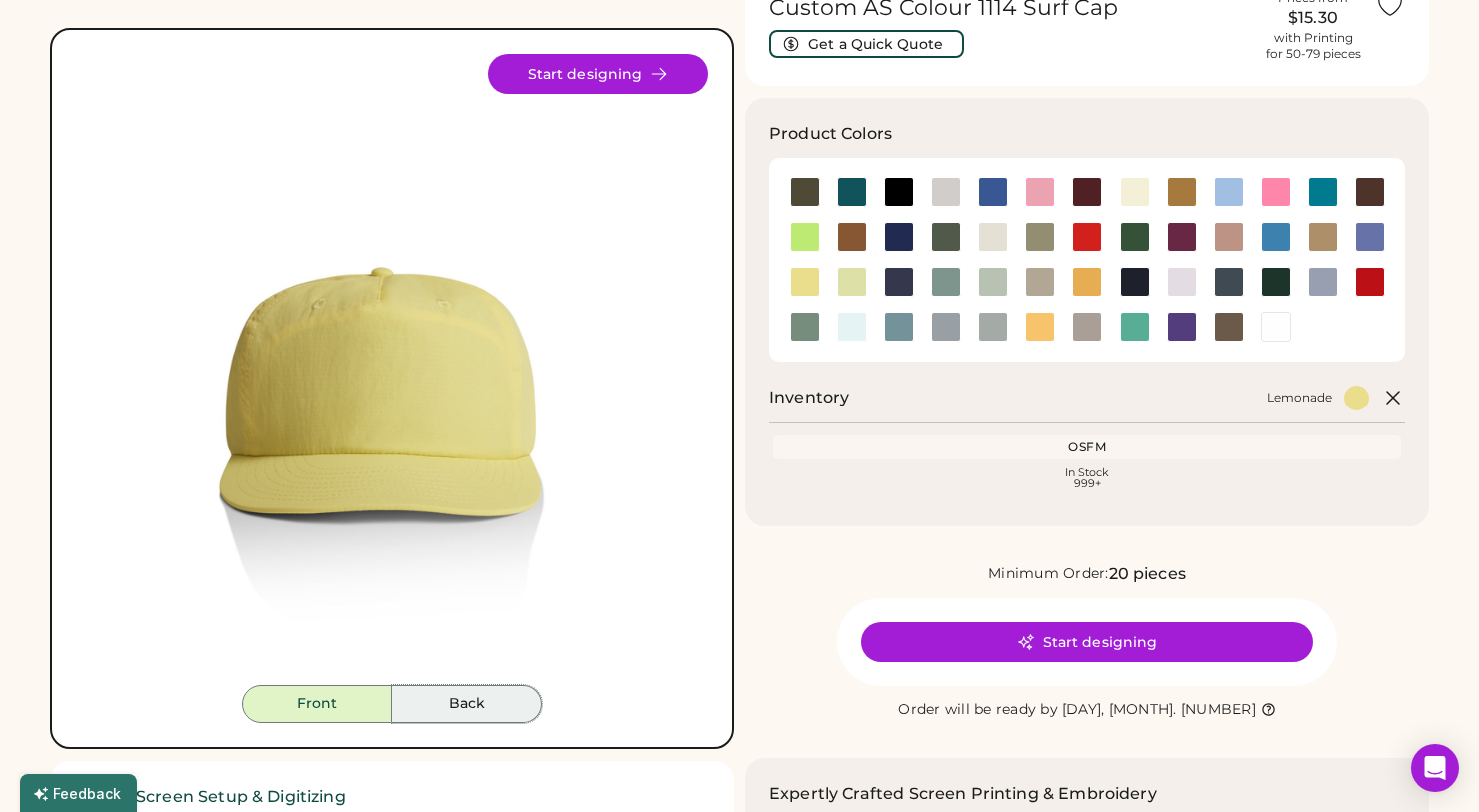 click on "Back" at bounding box center [467, 704] 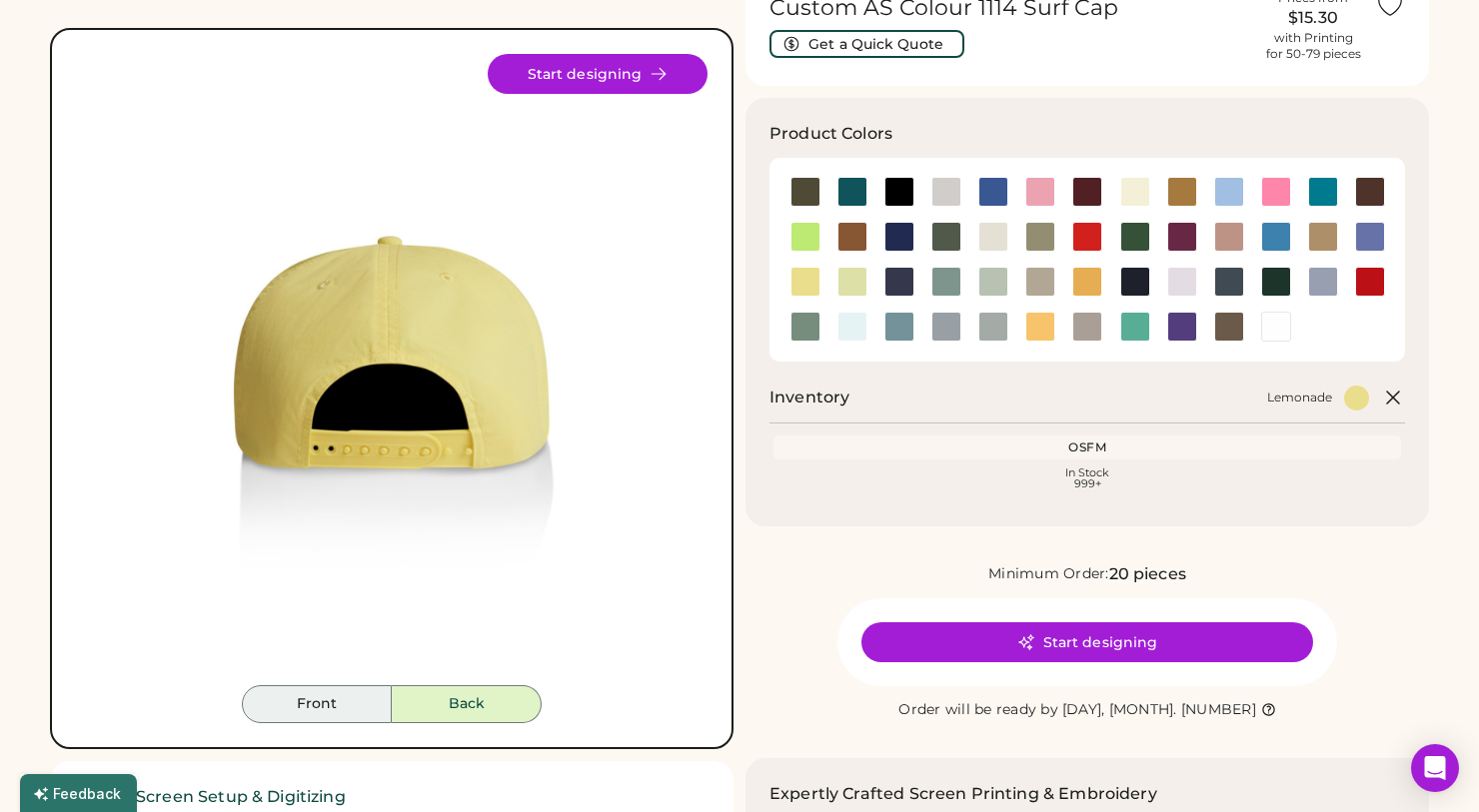 click on "Front" at bounding box center (317, 704) 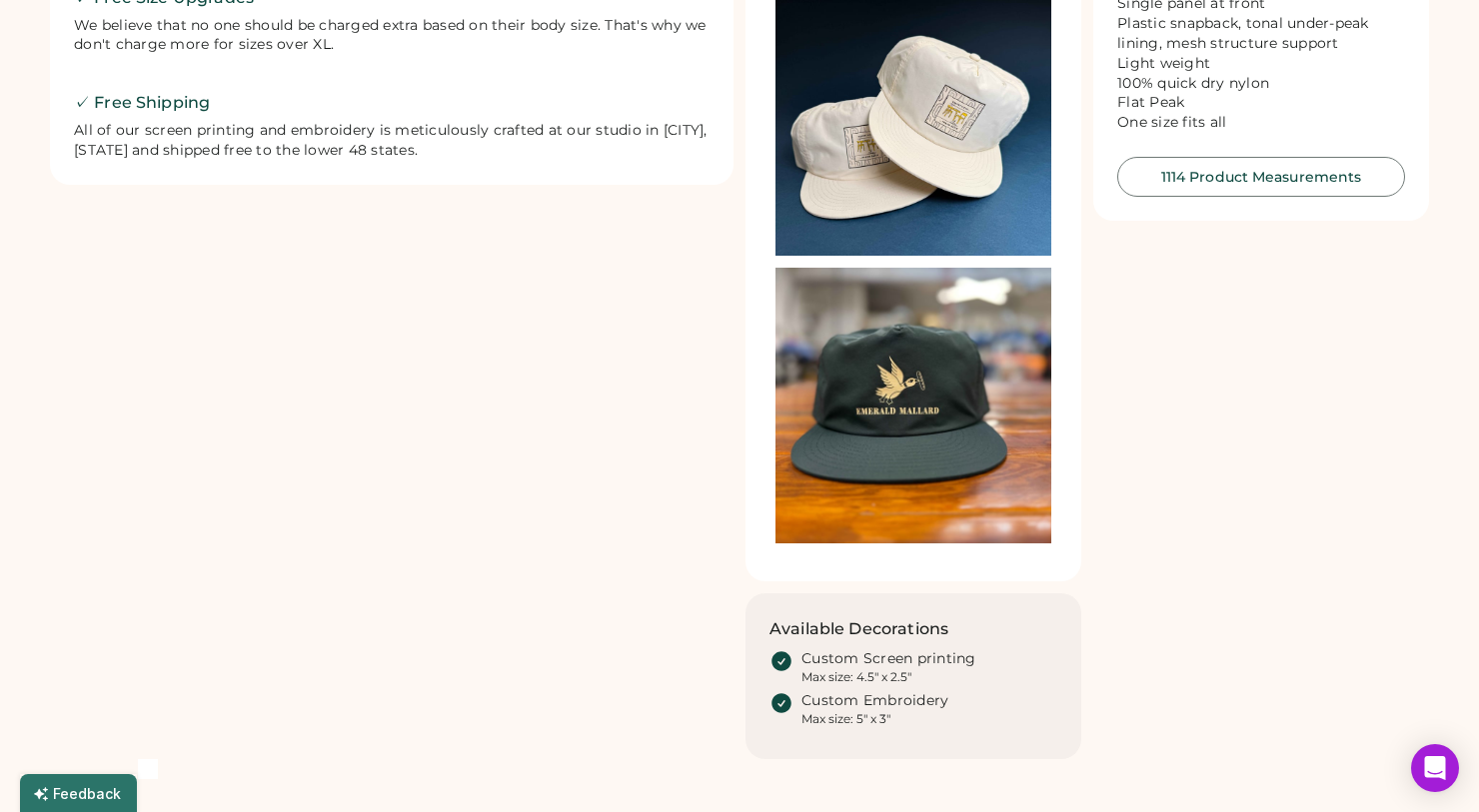 scroll, scrollTop: 1093, scrollLeft: 0, axis: vertical 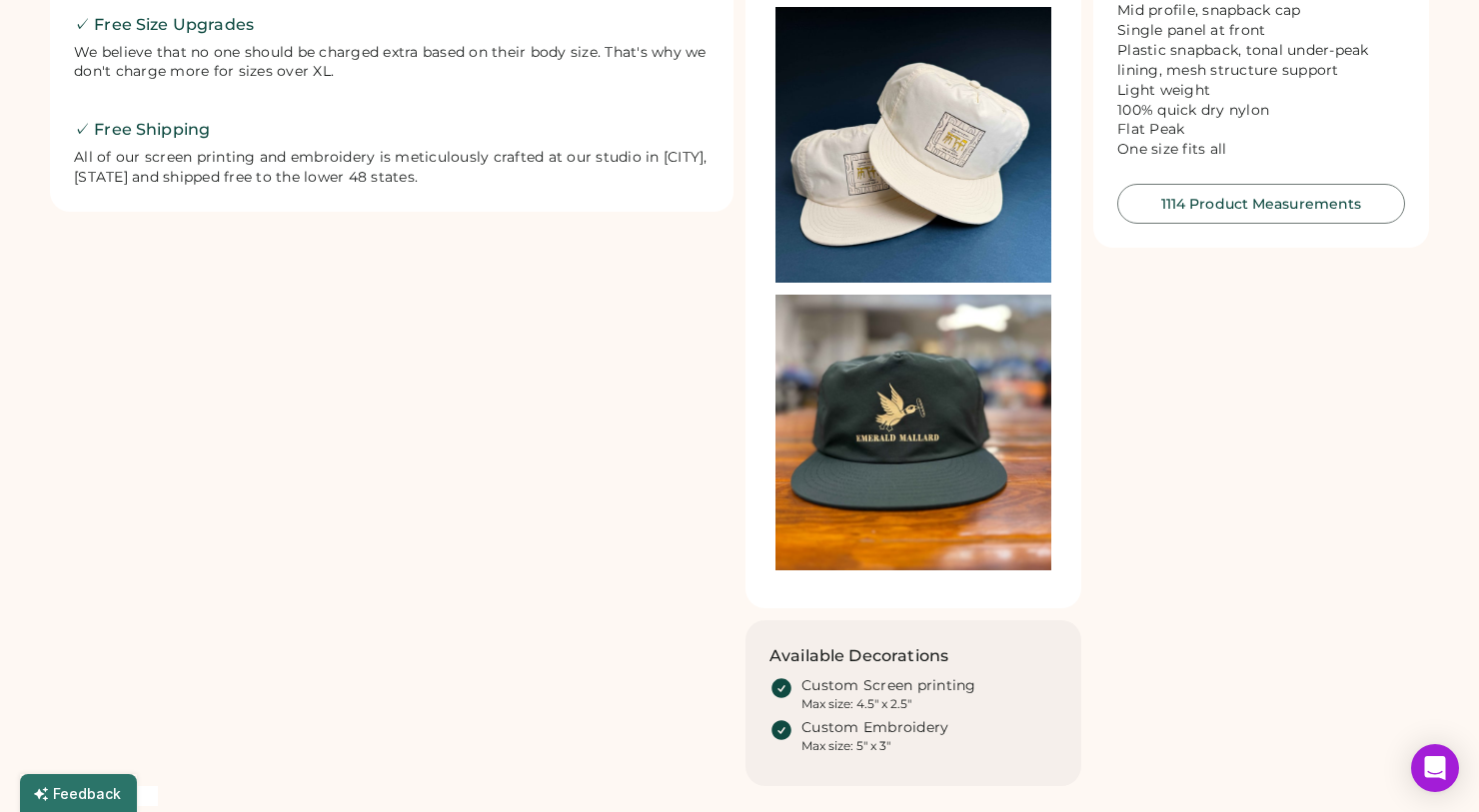 click at bounding box center [913, 145] 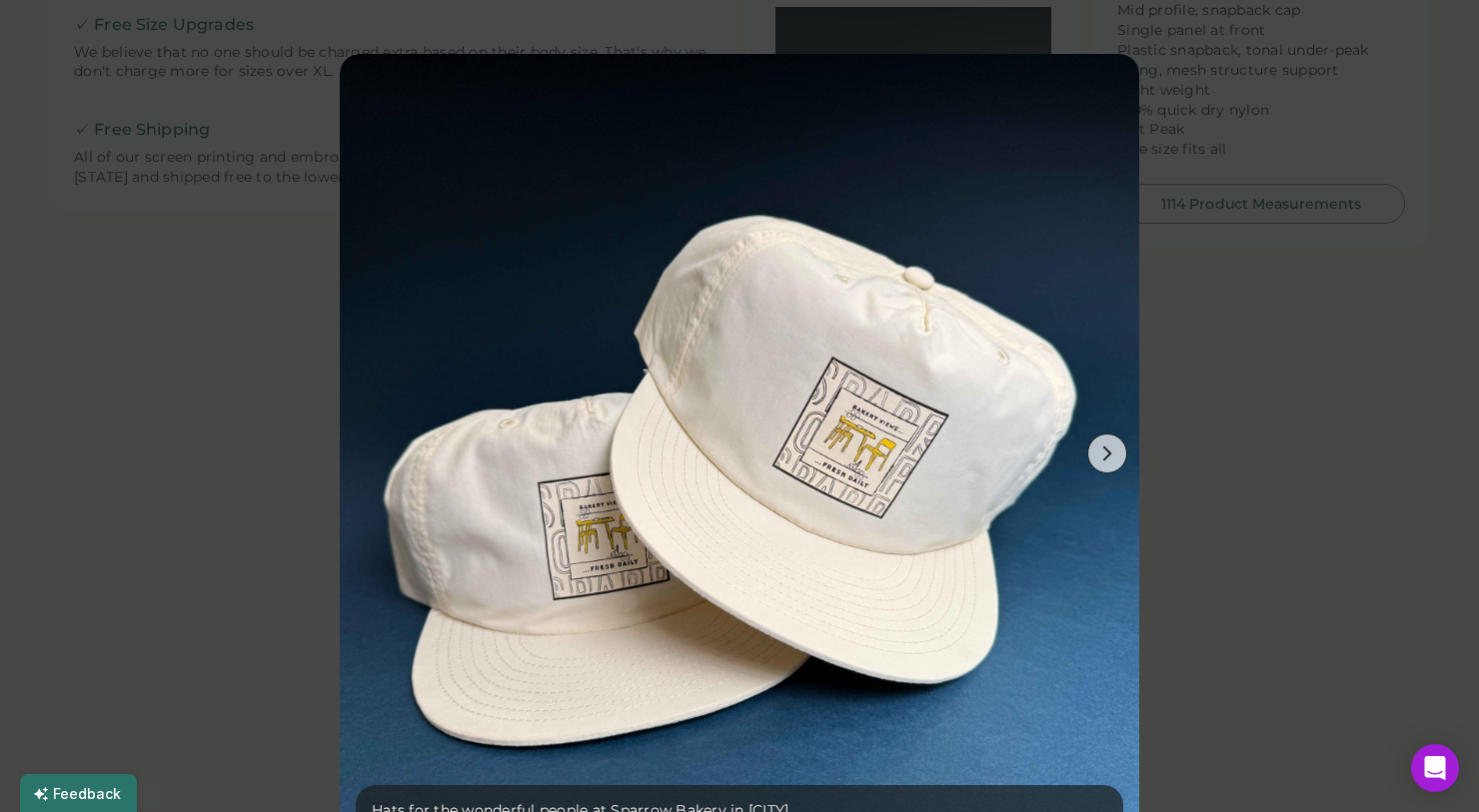 scroll, scrollTop: 71, scrollLeft: 0, axis: vertical 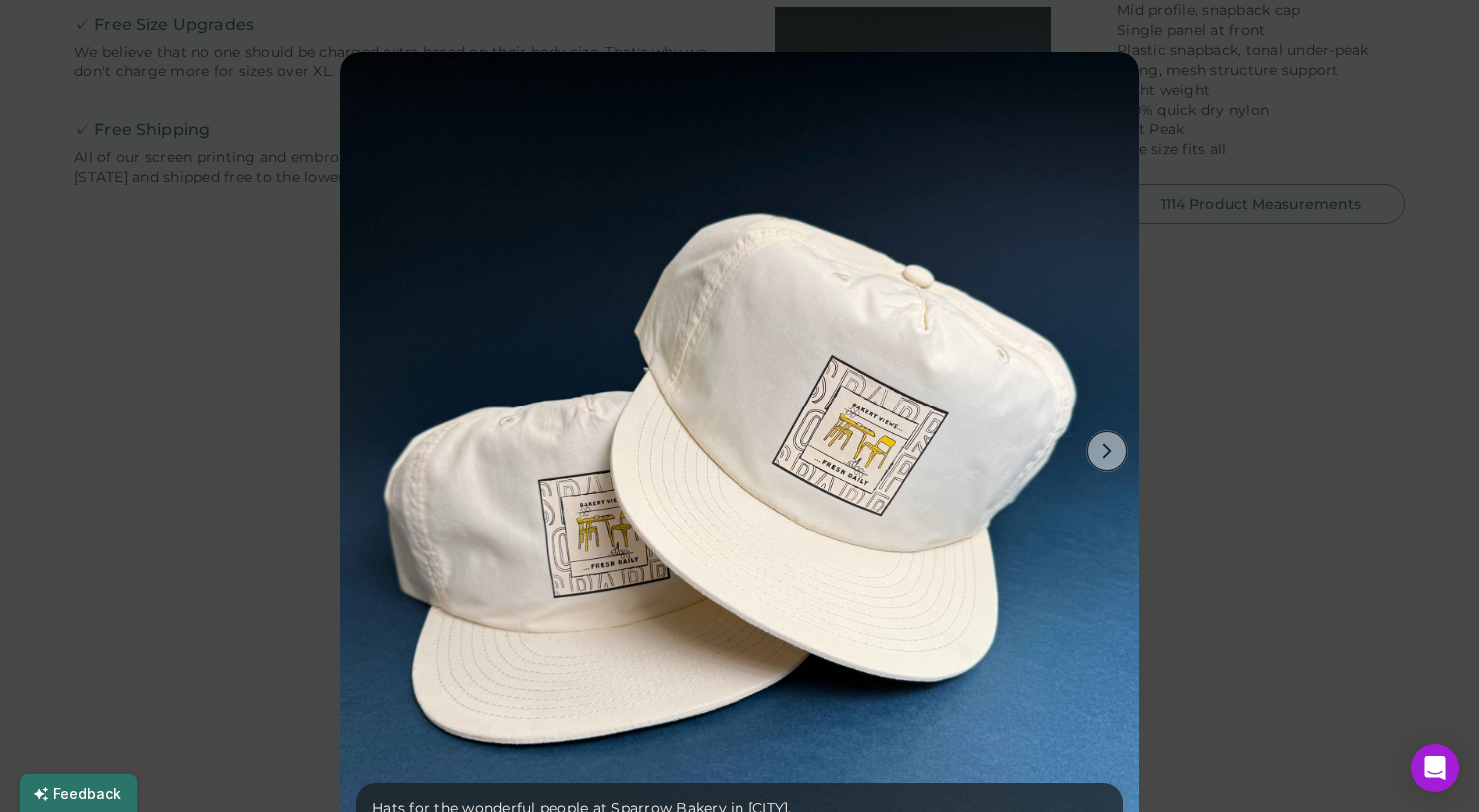 click at bounding box center (1107, 451) 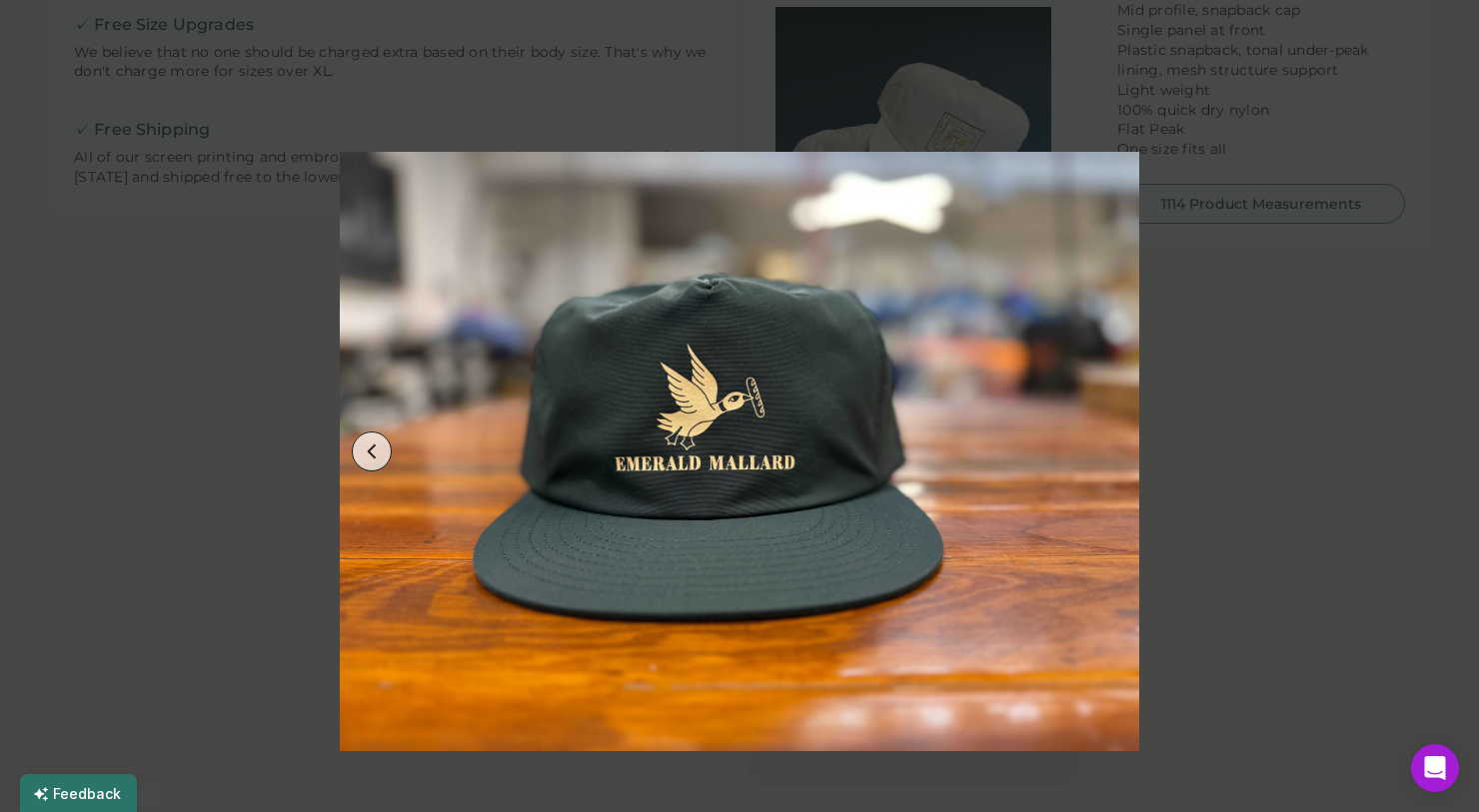 click at bounding box center (740, 406) 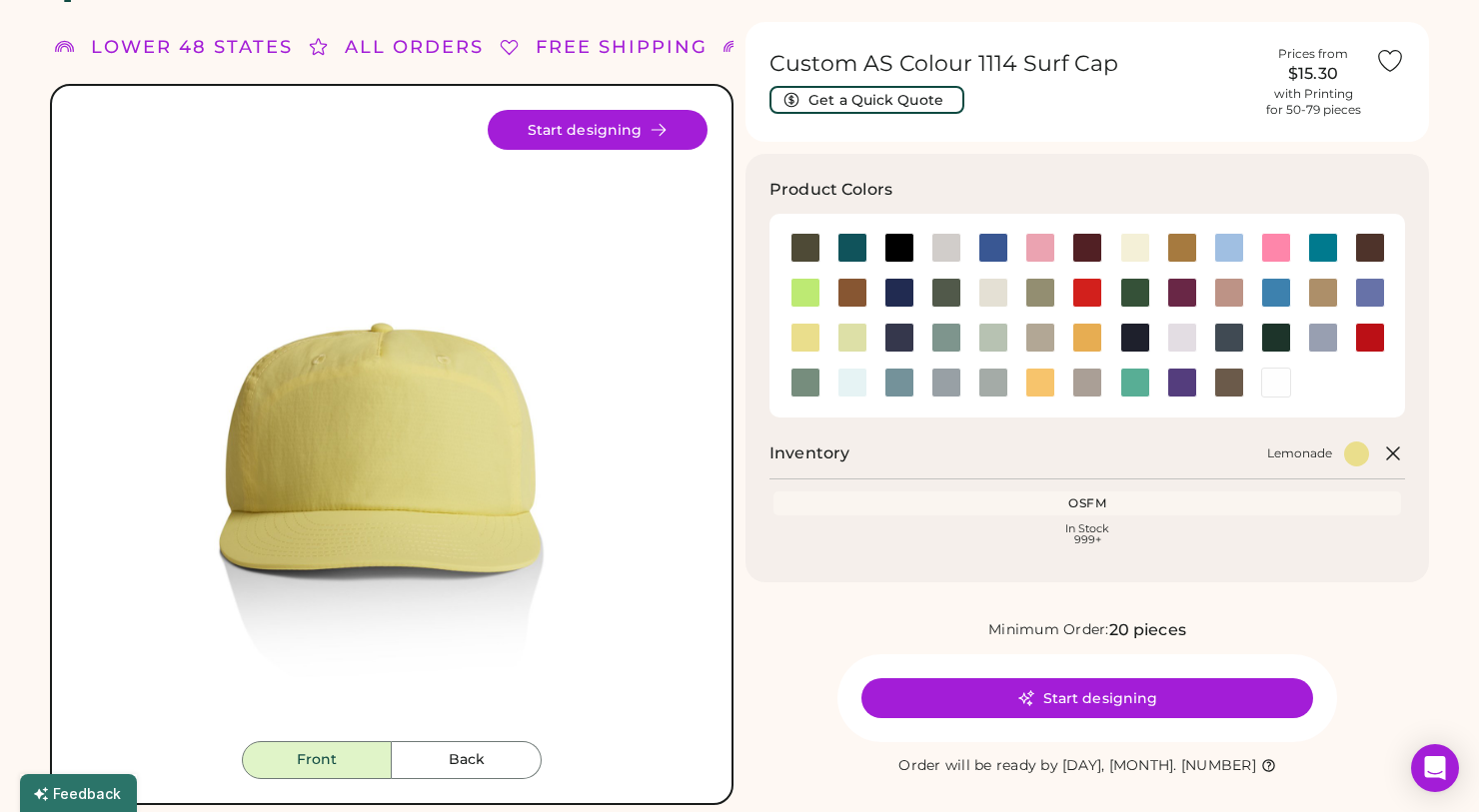 scroll, scrollTop: 0, scrollLeft: 0, axis: both 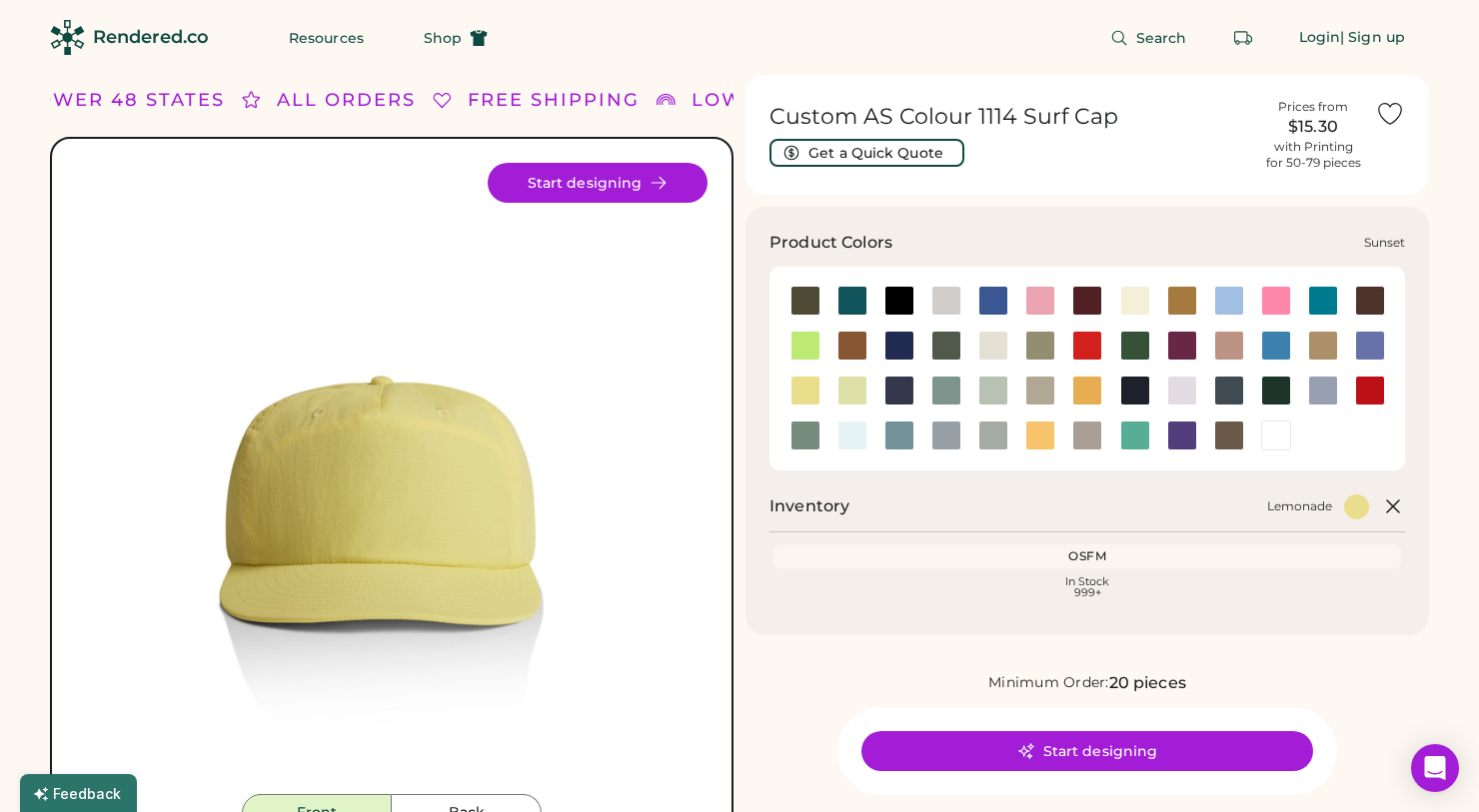 click at bounding box center [1040, 435] 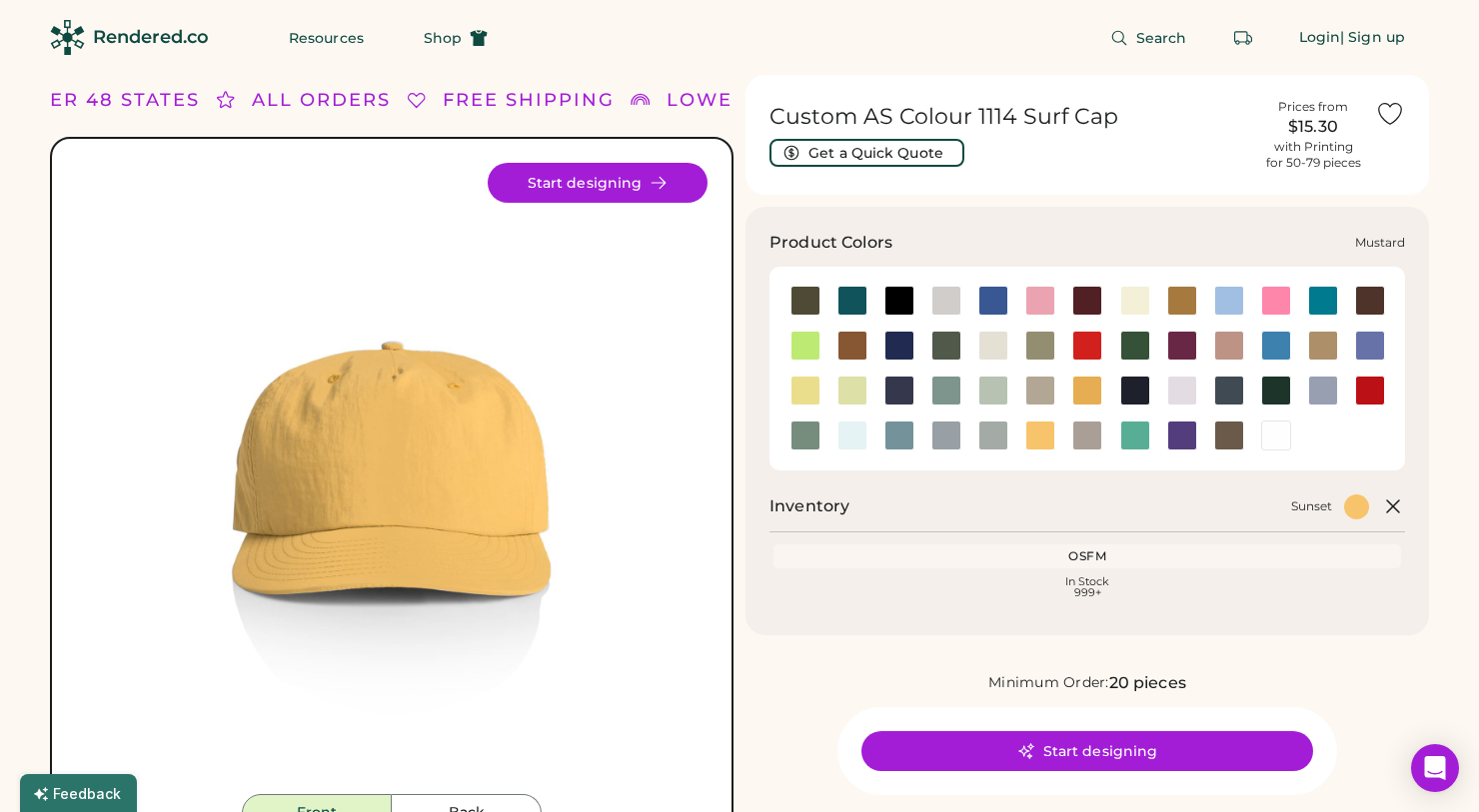 click at bounding box center [1087, 391] 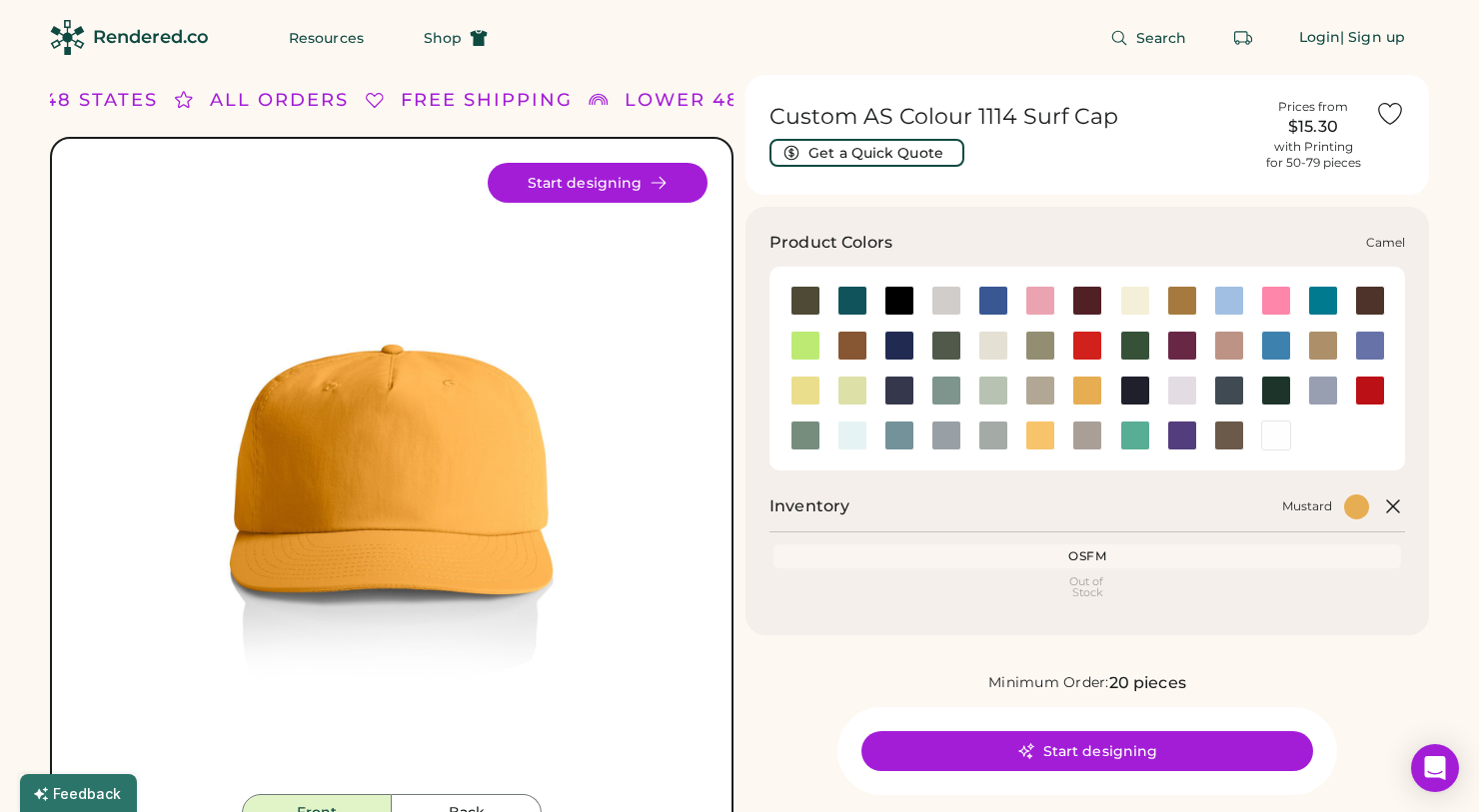 click at bounding box center [1135, 301] 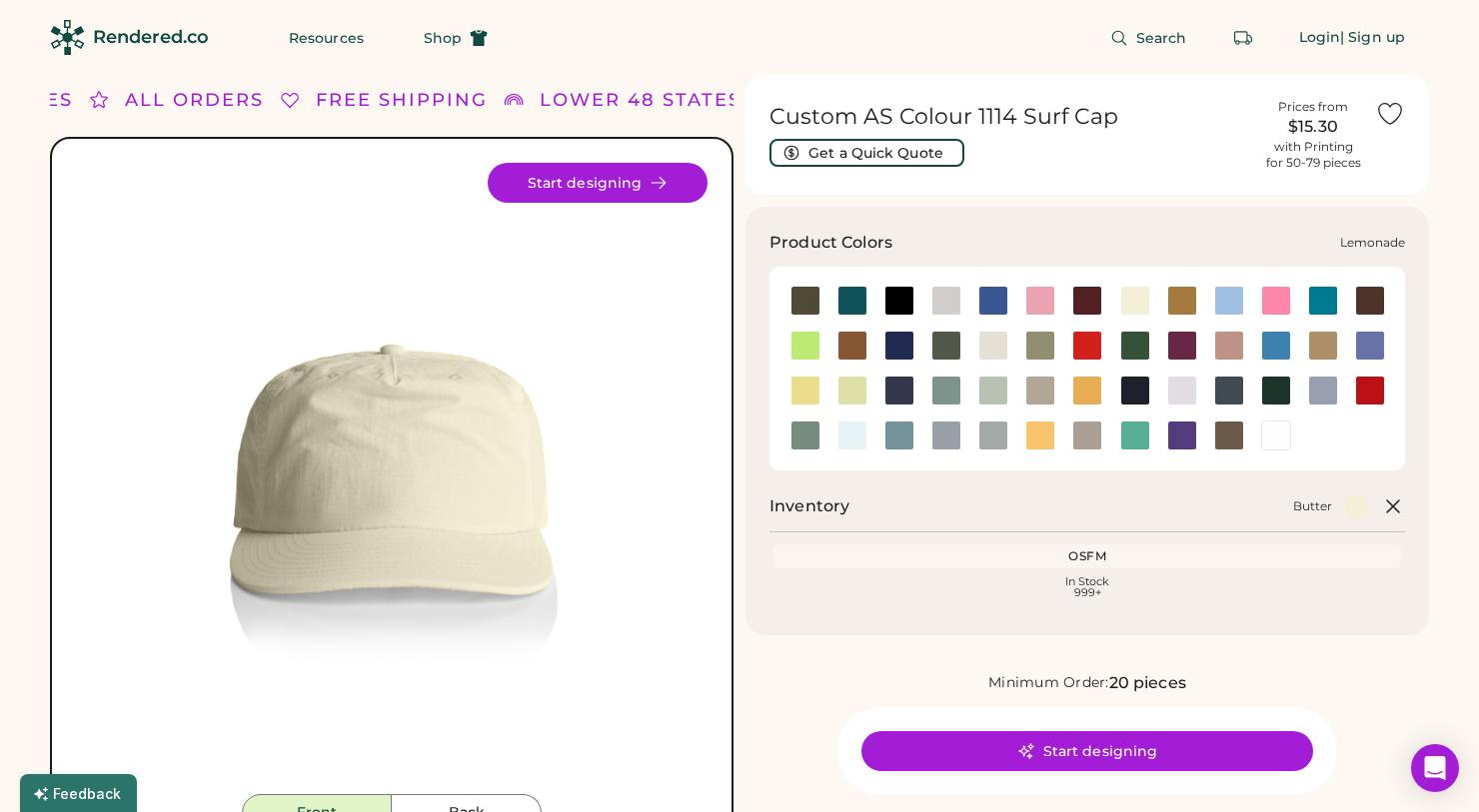 click at bounding box center [805, 391] 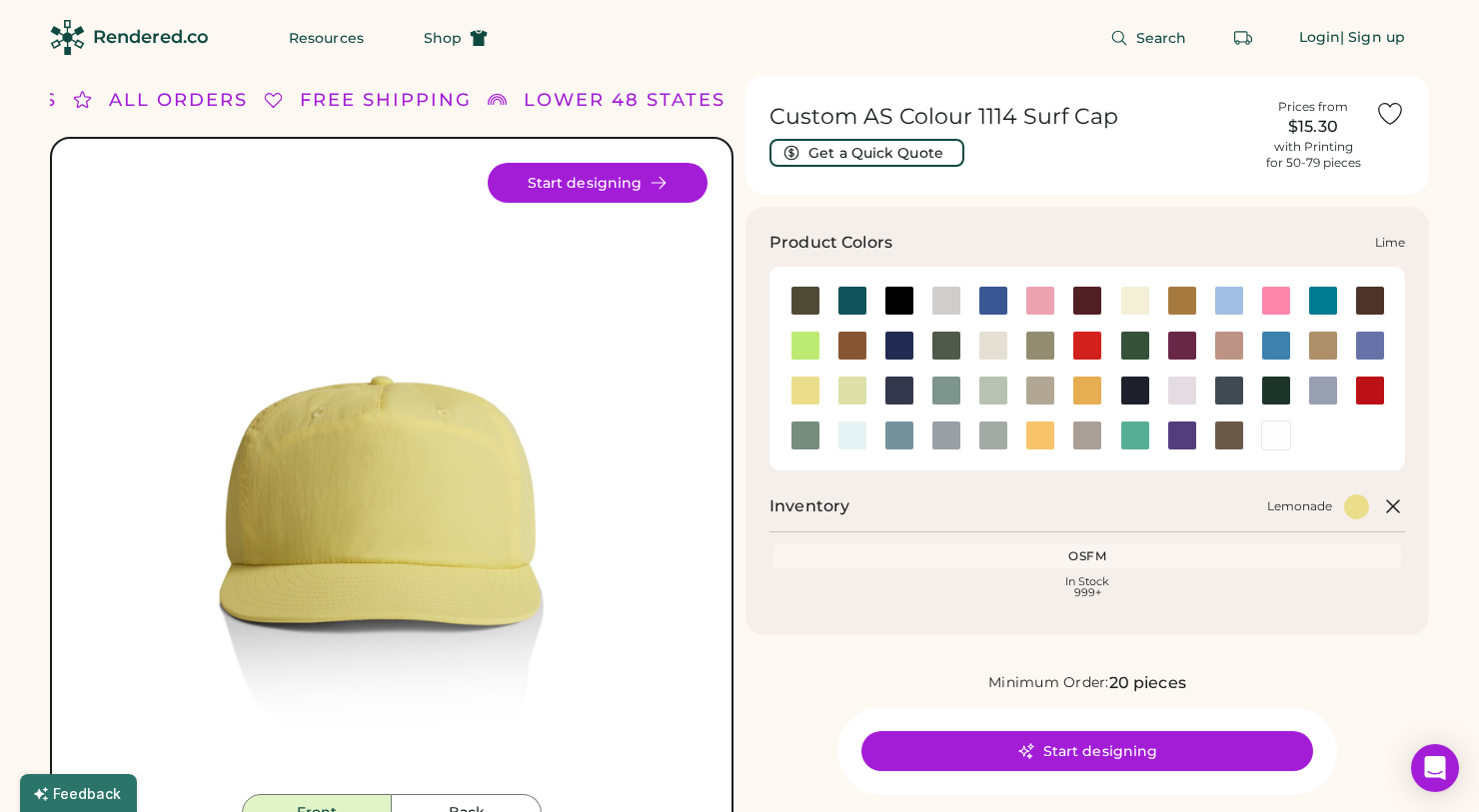 click at bounding box center [852, 391] 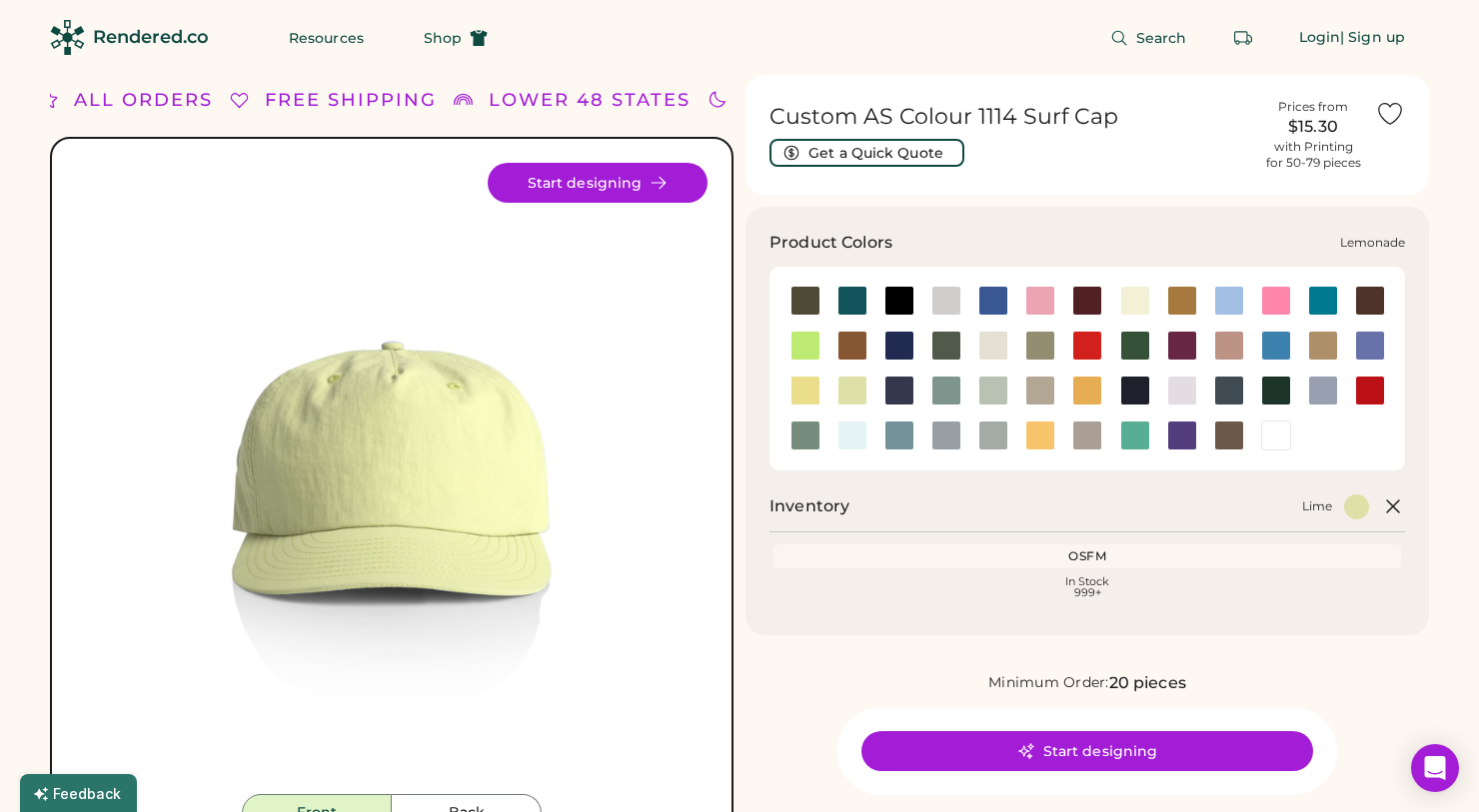 click at bounding box center (805, 391) 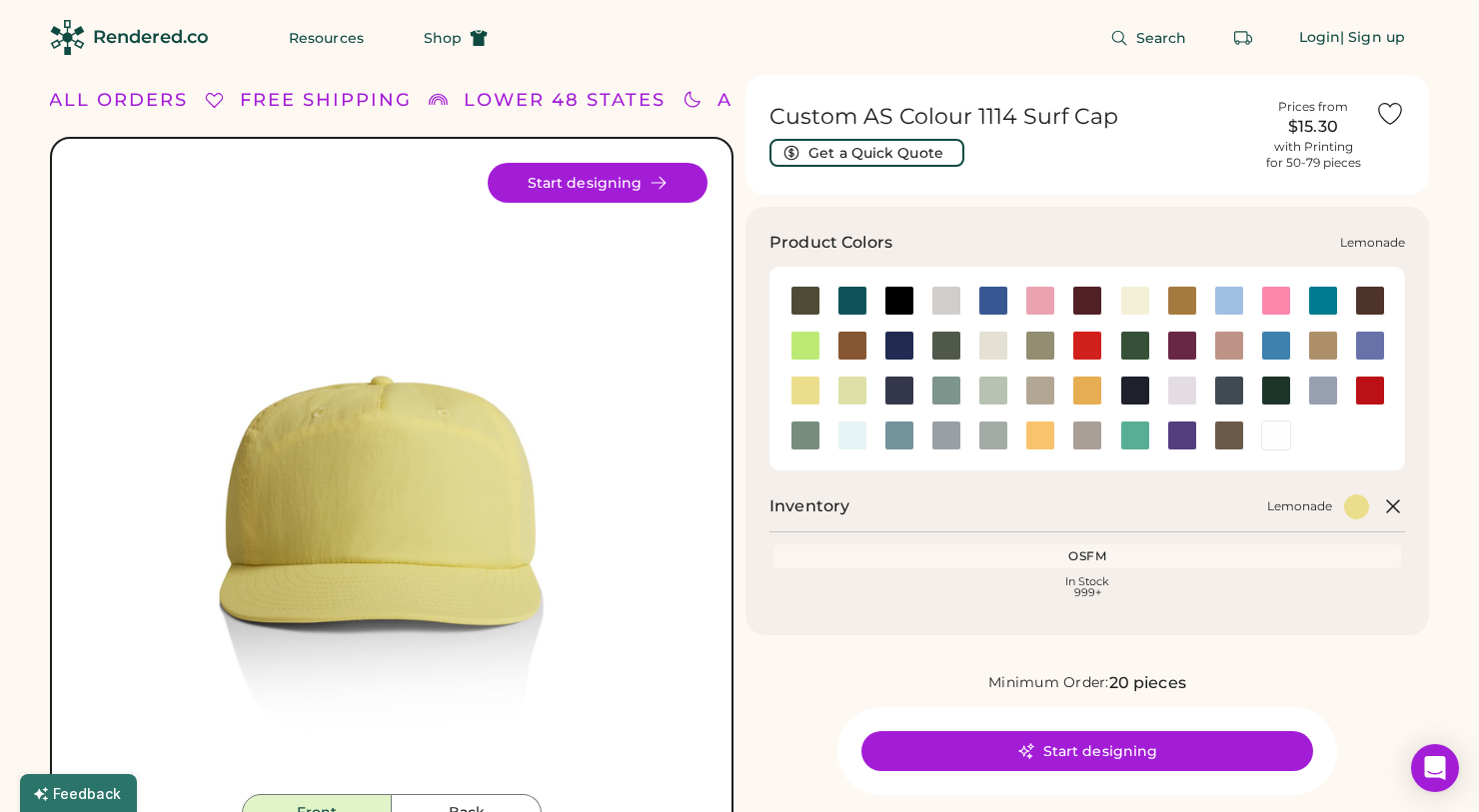 click at bounding box center [805, 435] 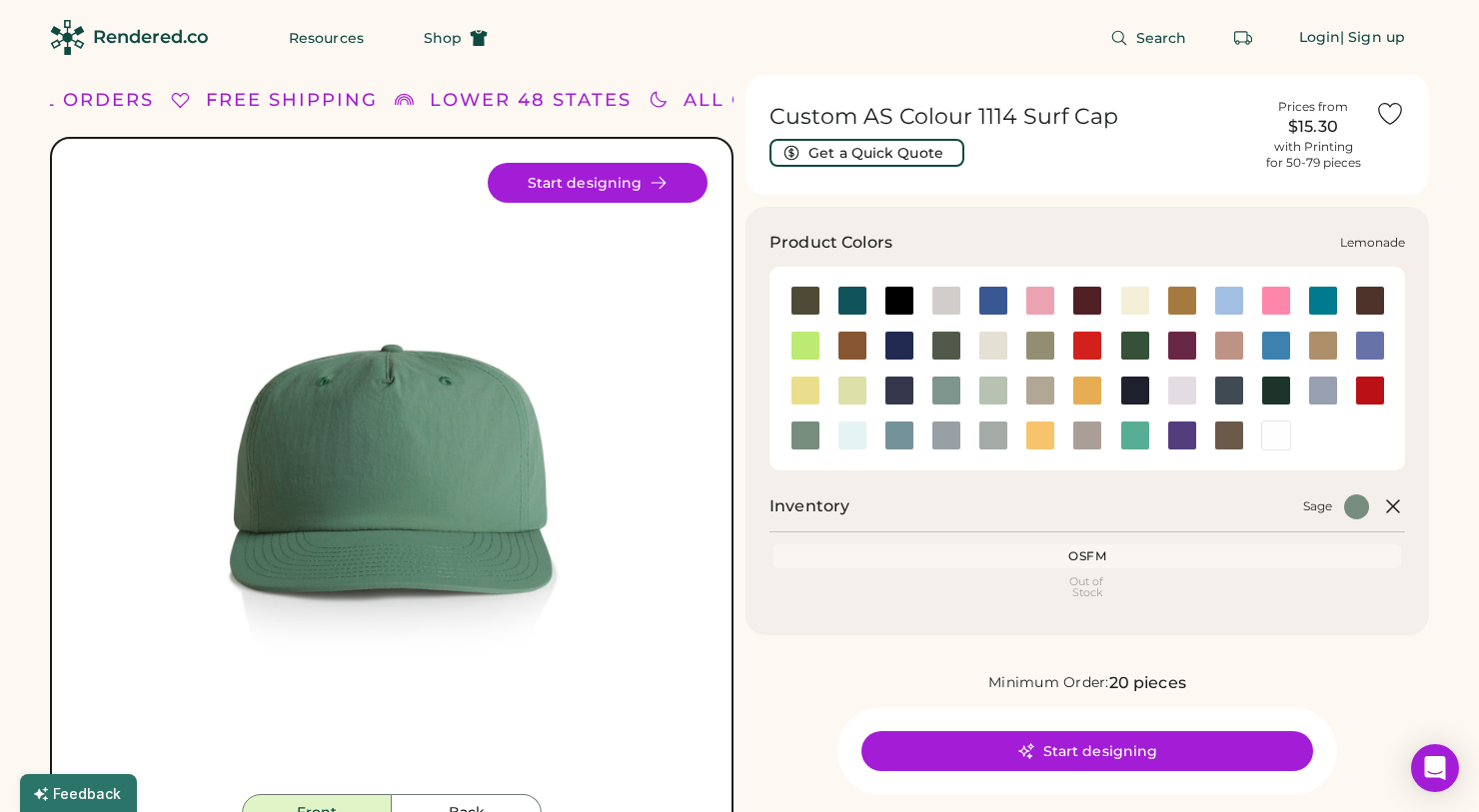 click at bounding box center [805, 391] 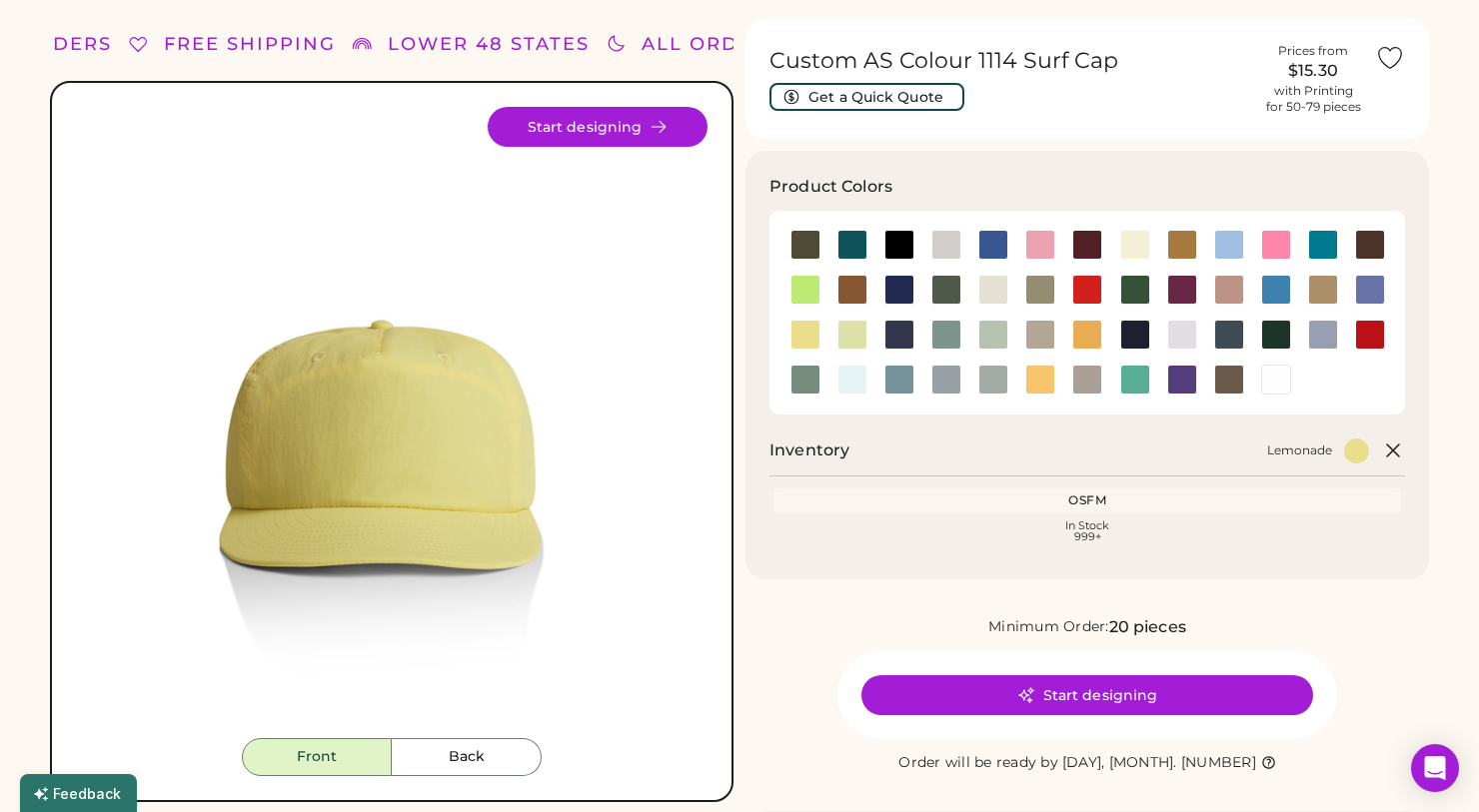 scroll, scrollTop: 0, scrollLeft: 0, axis: both 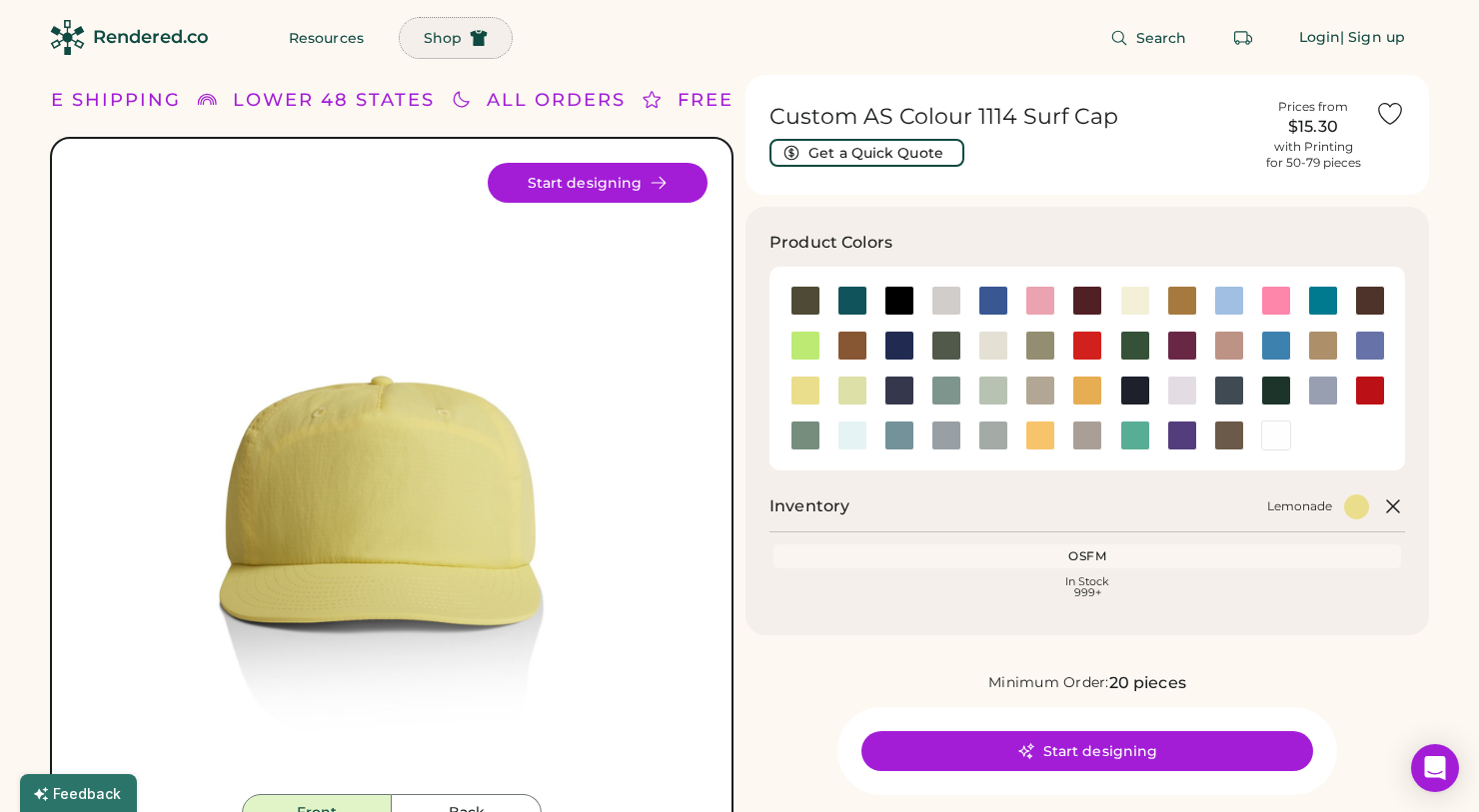 click on "Shop" at bounding box center (443, 38) 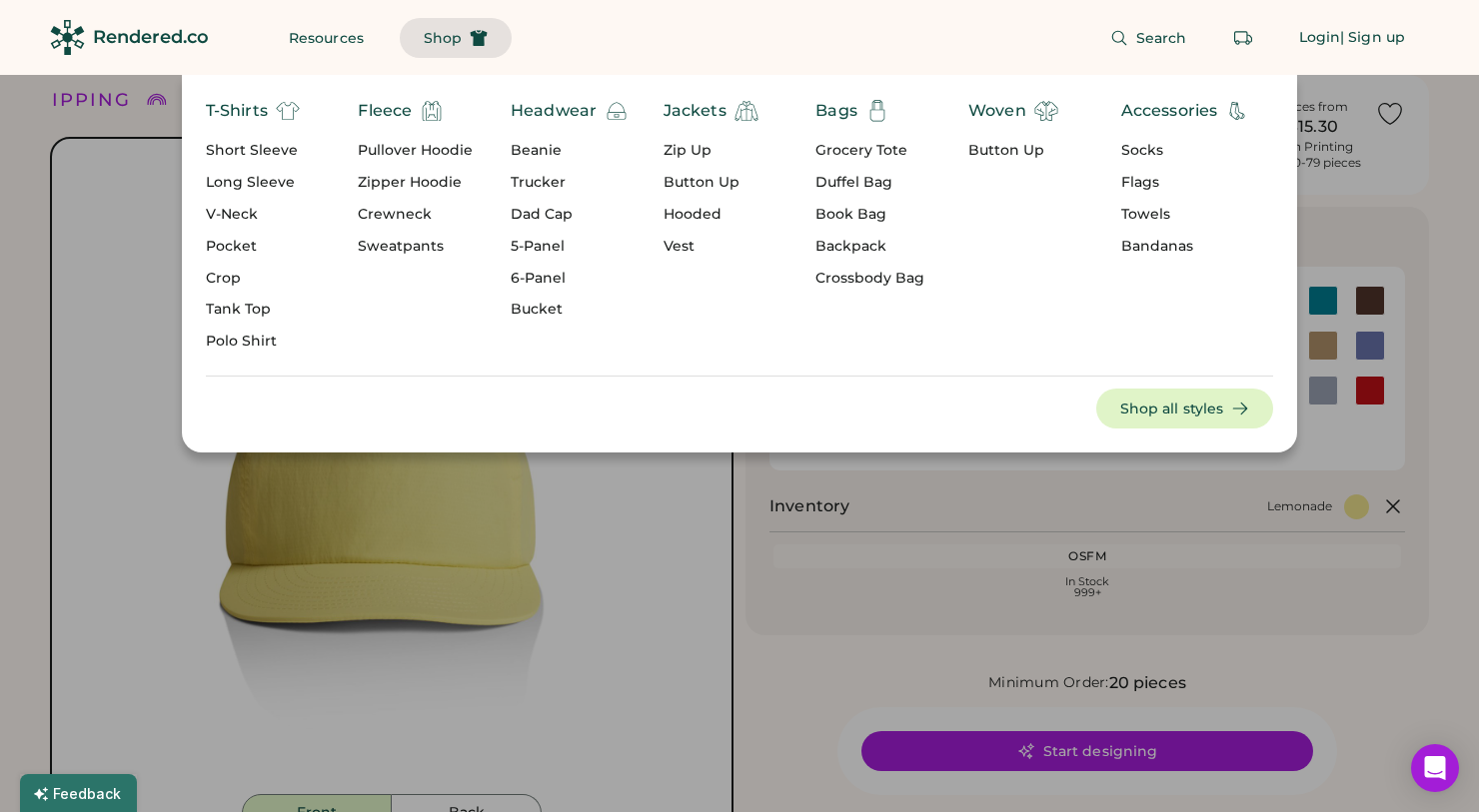 click on "Headwear" at bounding box center (554, 111) 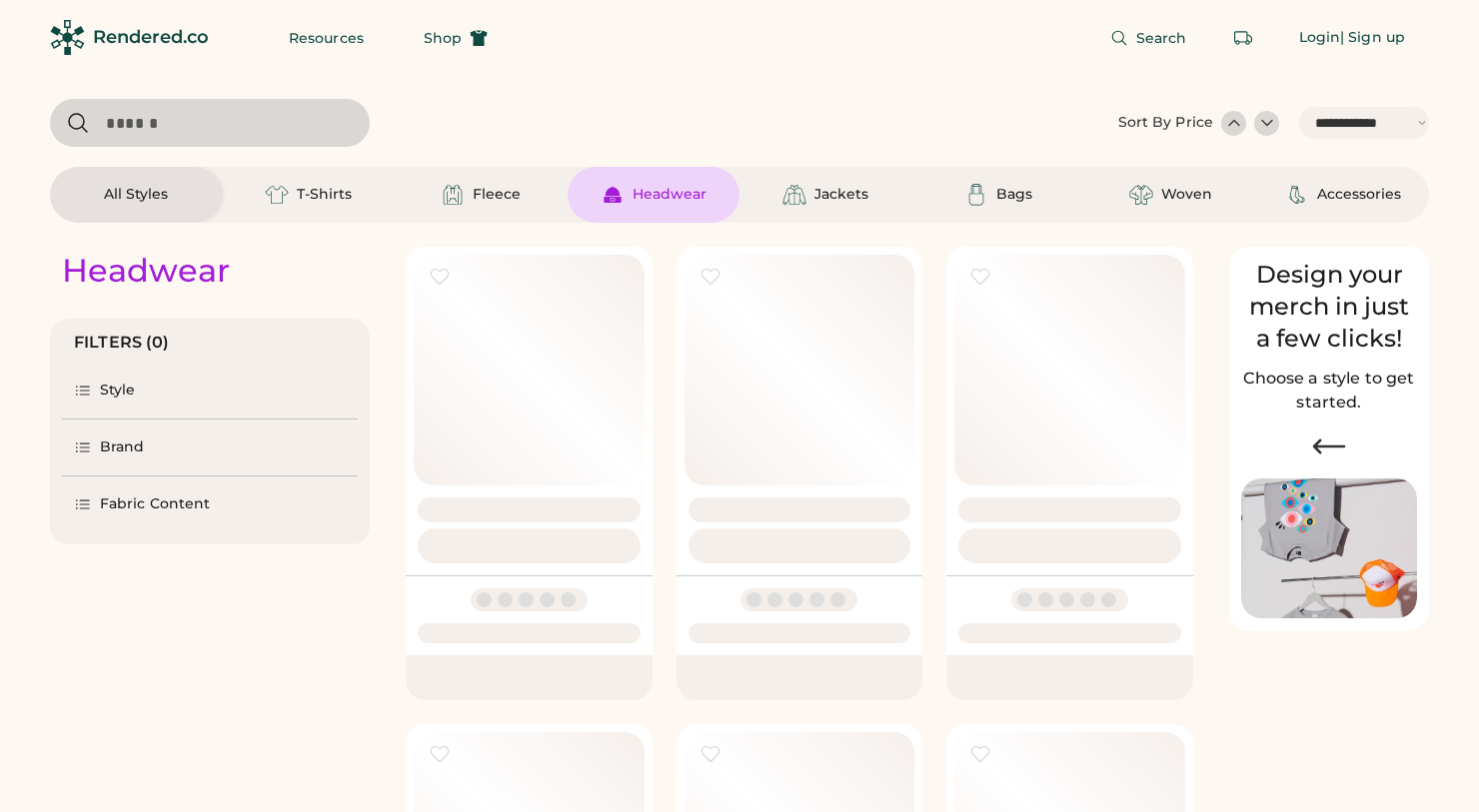 scroll, scrollTop: 0, scrollLeft: 0, axis: both 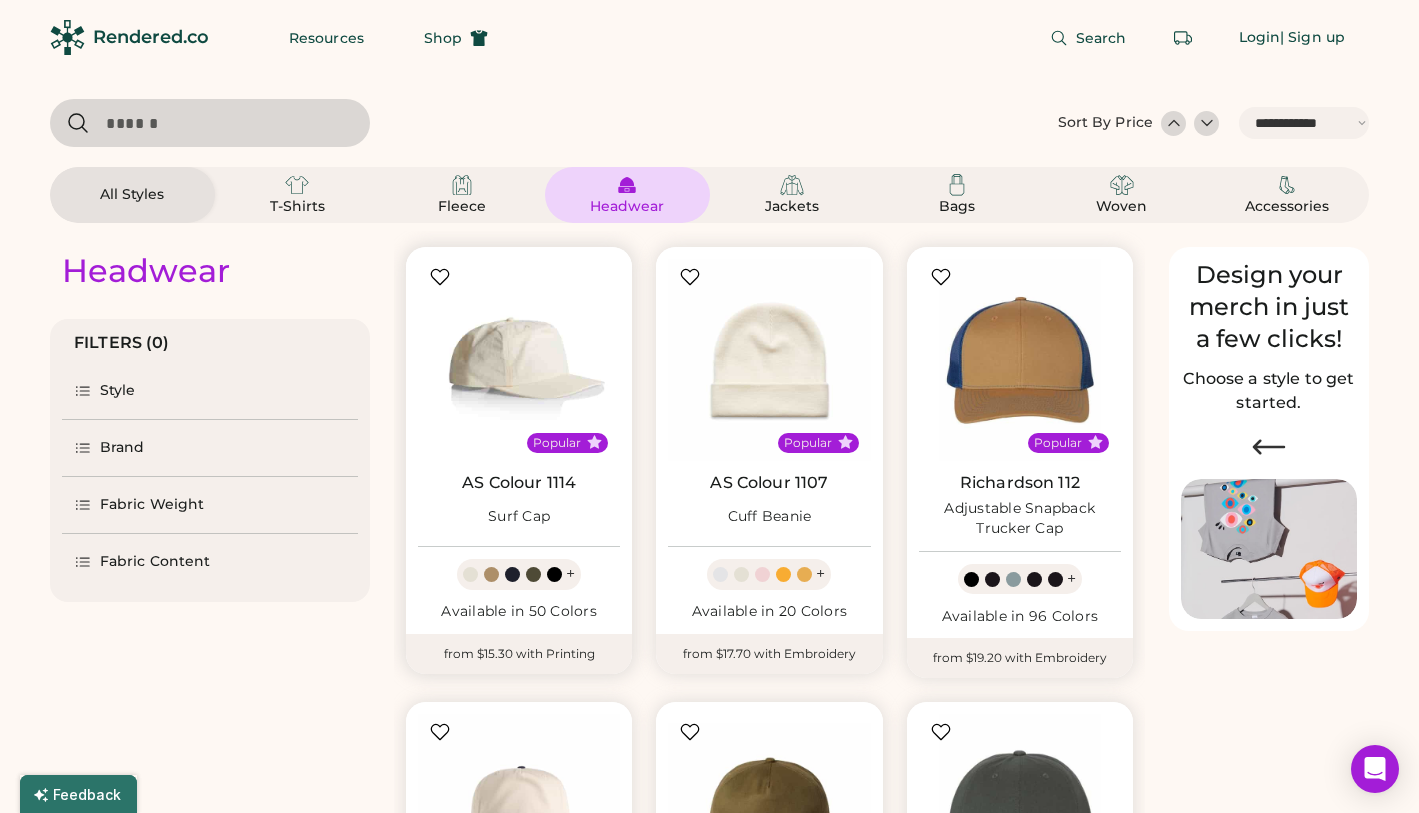 click at bounding box center [519, 360] 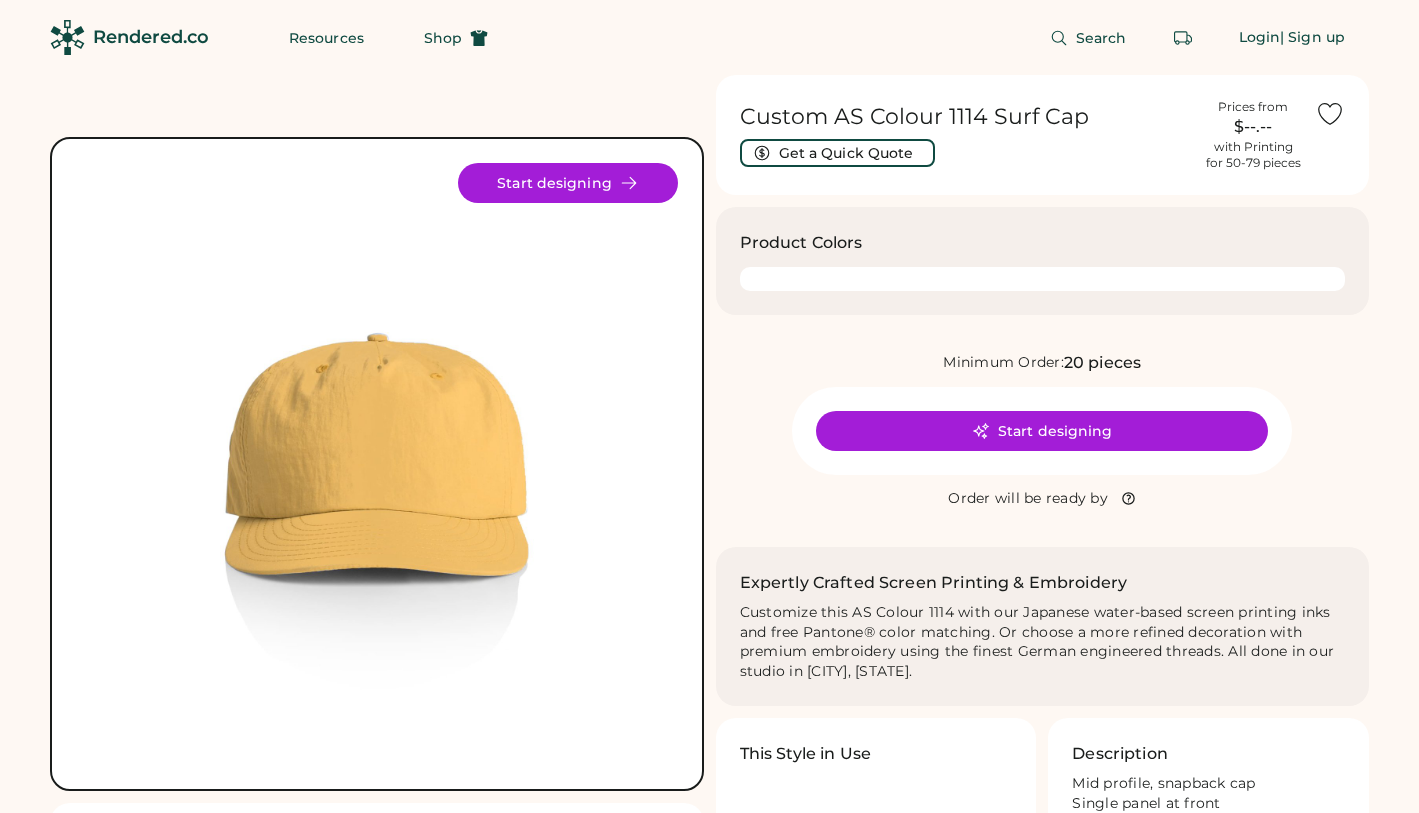 scroll, scrollTop: 0, scrollLeft: 0, axis: both 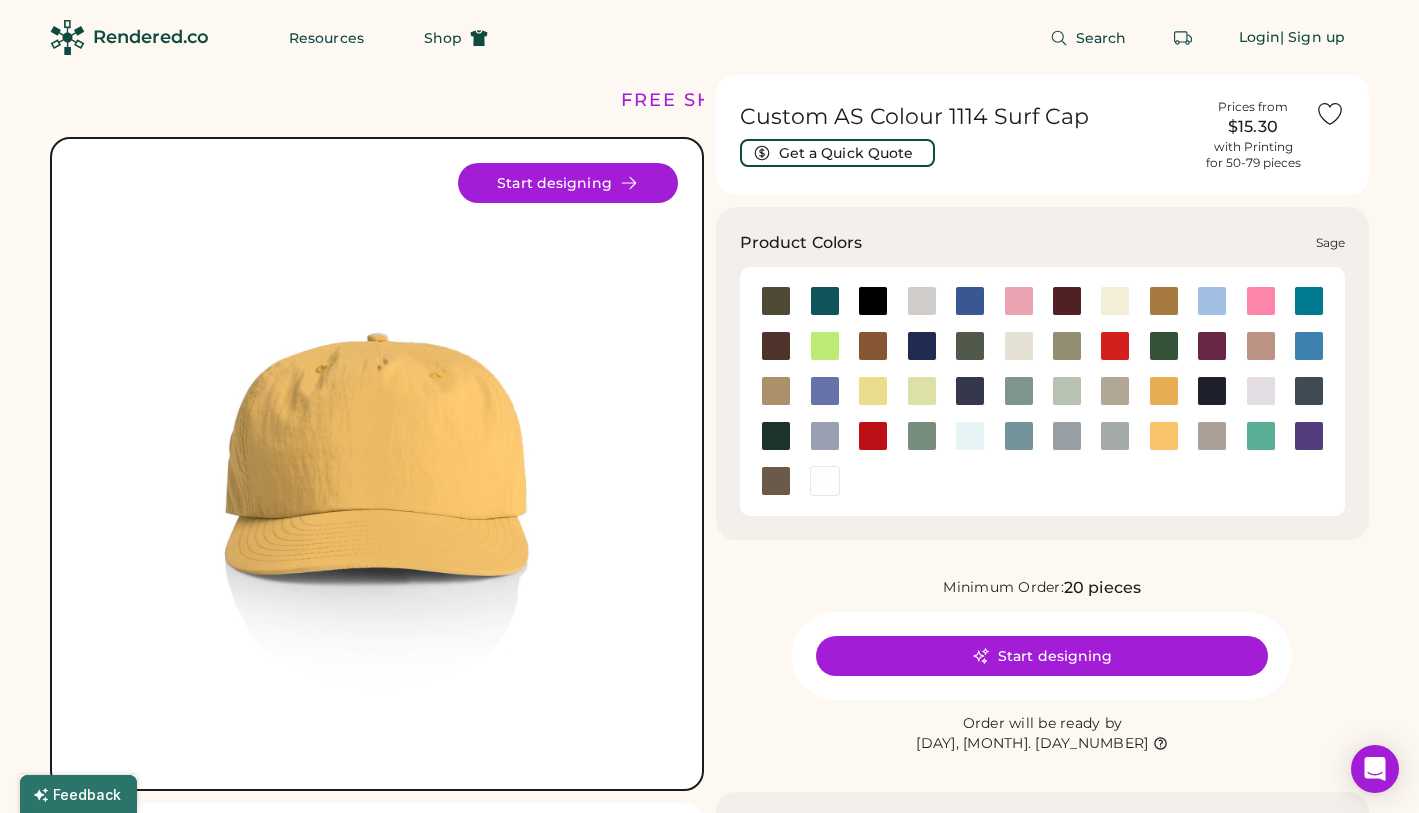 click at bounding box center (872, 391) 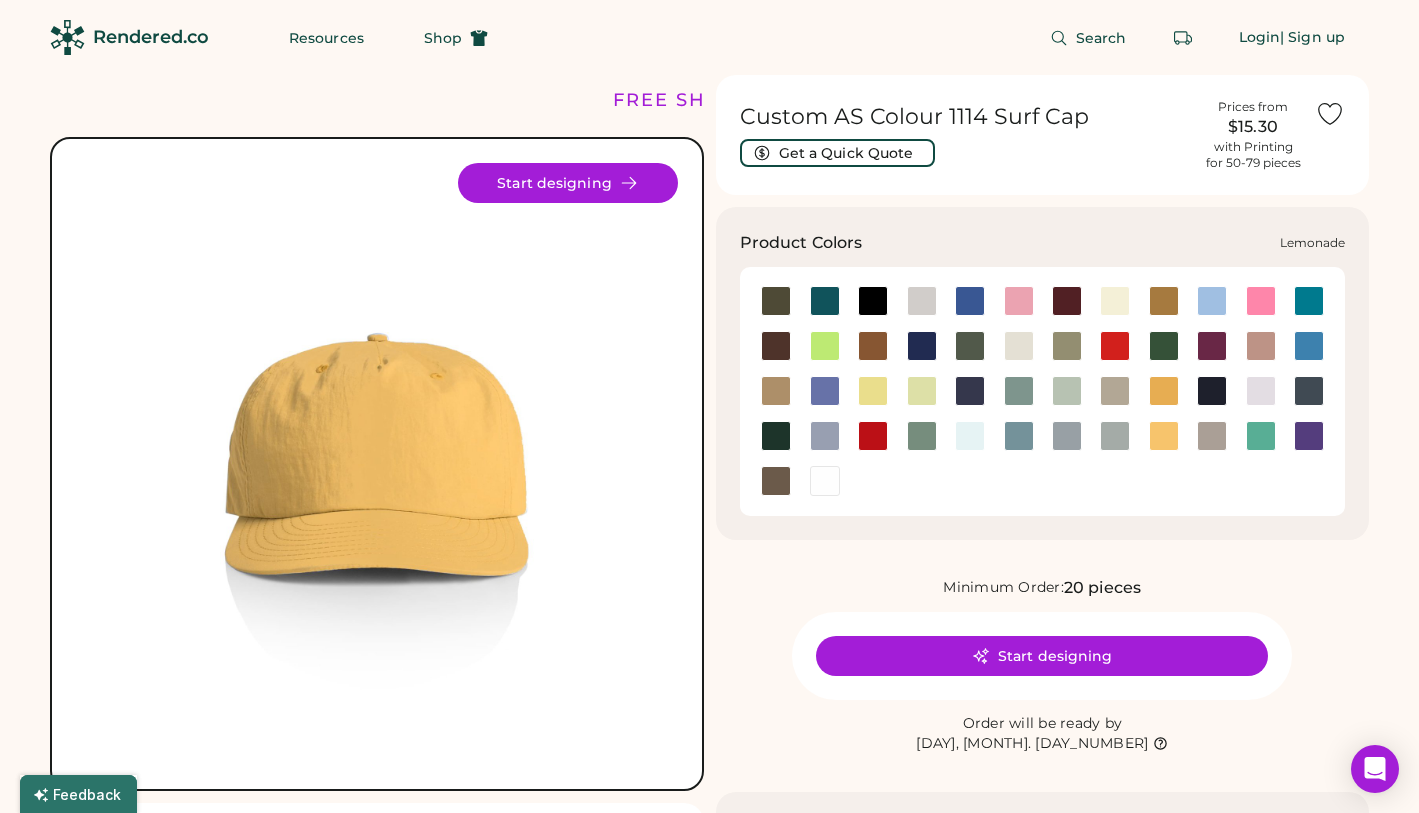 click at bounding box center (873, 391) 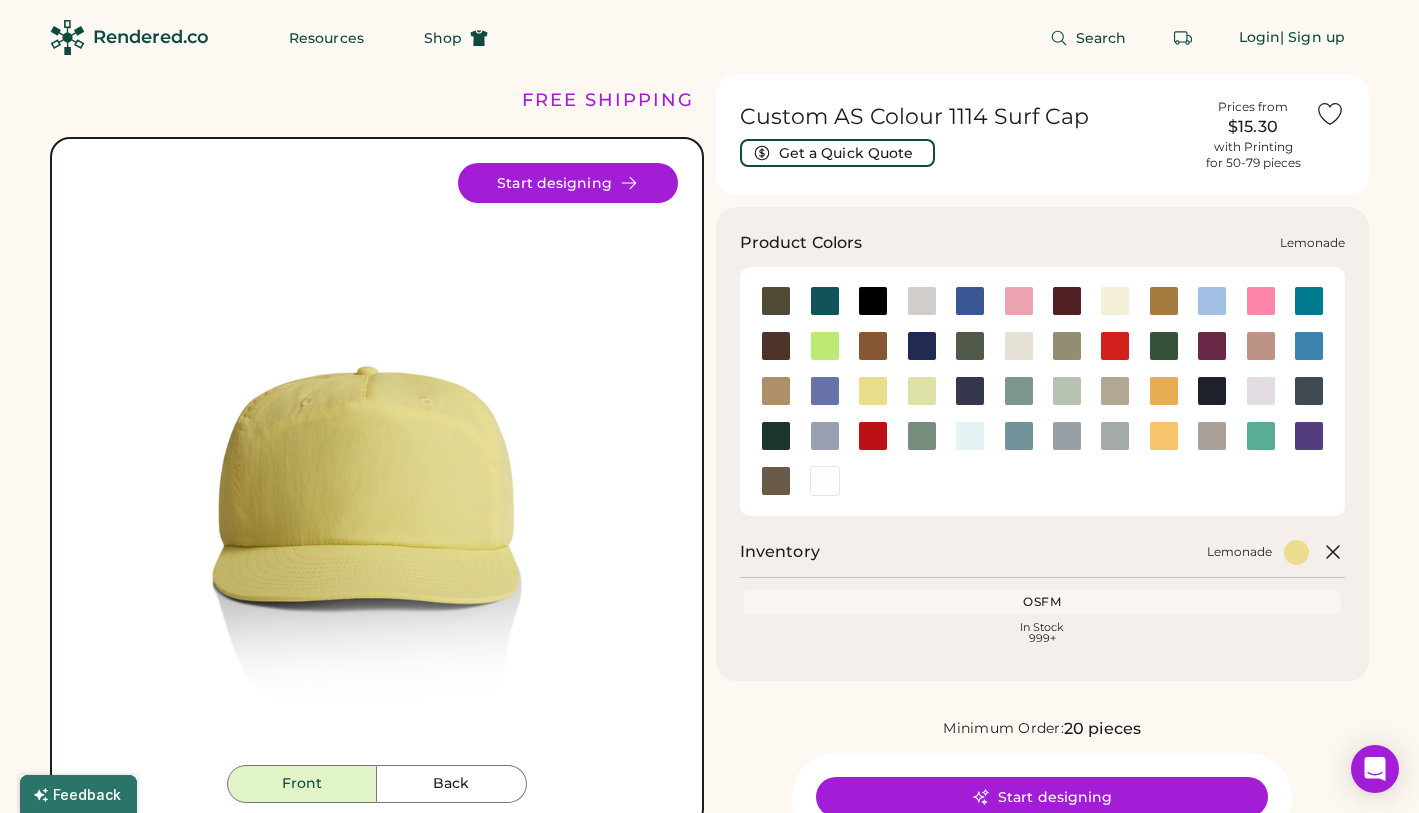 click at bounding box center [873, 391] 